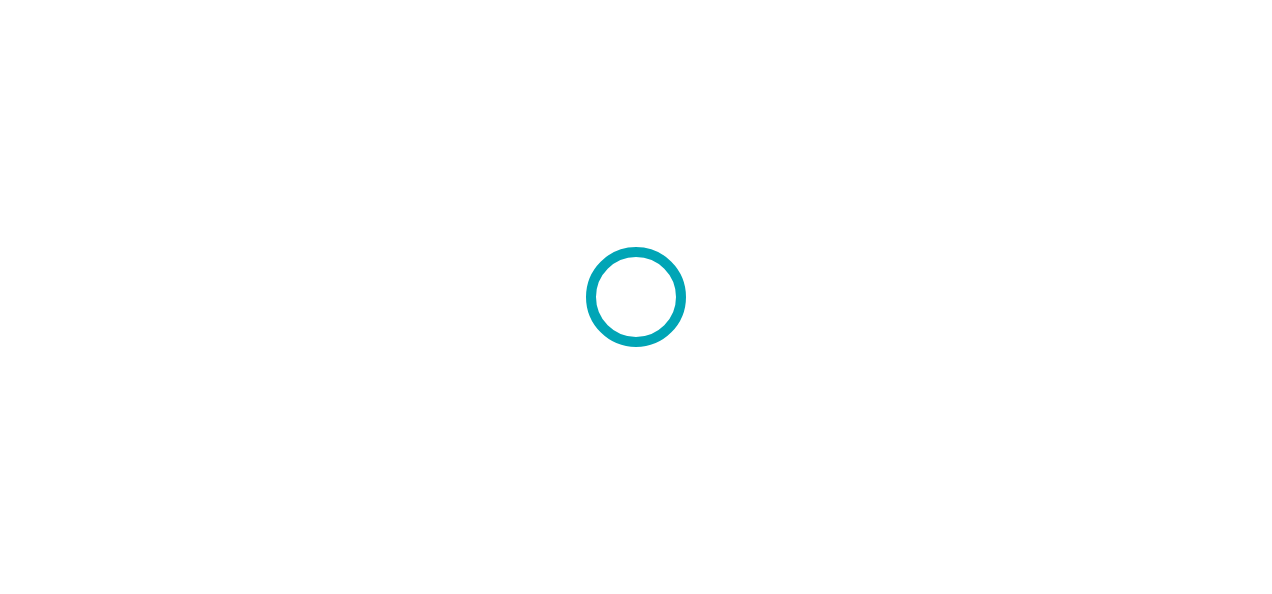 scroll, scrollTop: 0, scrollLeft: 0, axis: both 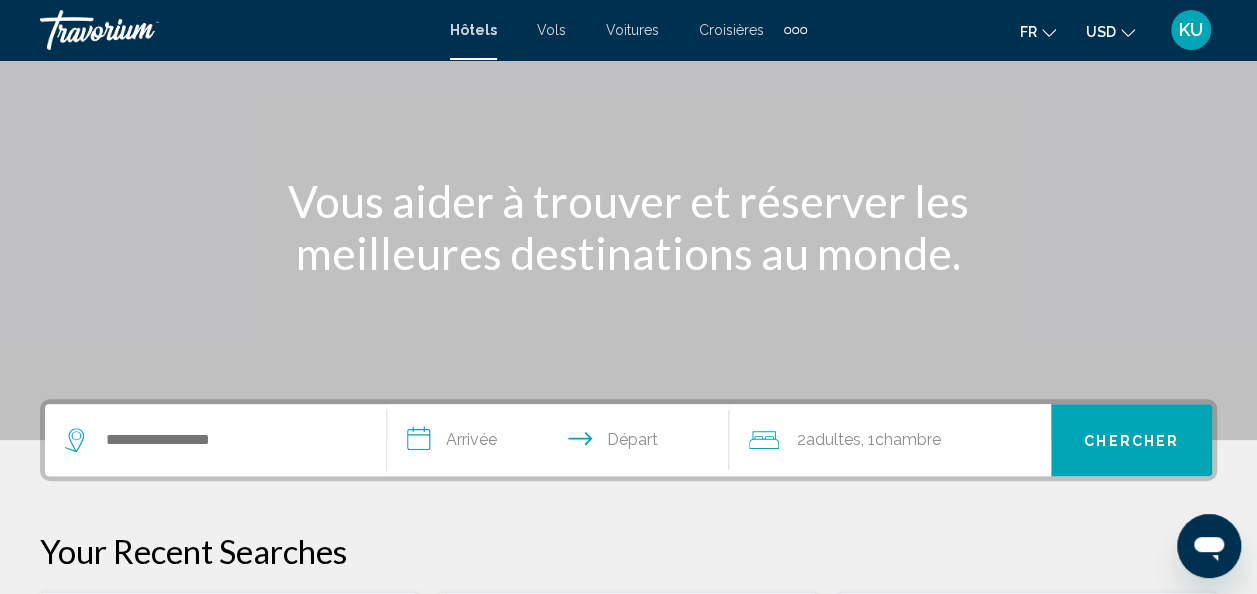 click on "Voitures" at bounding box center (632, 30) 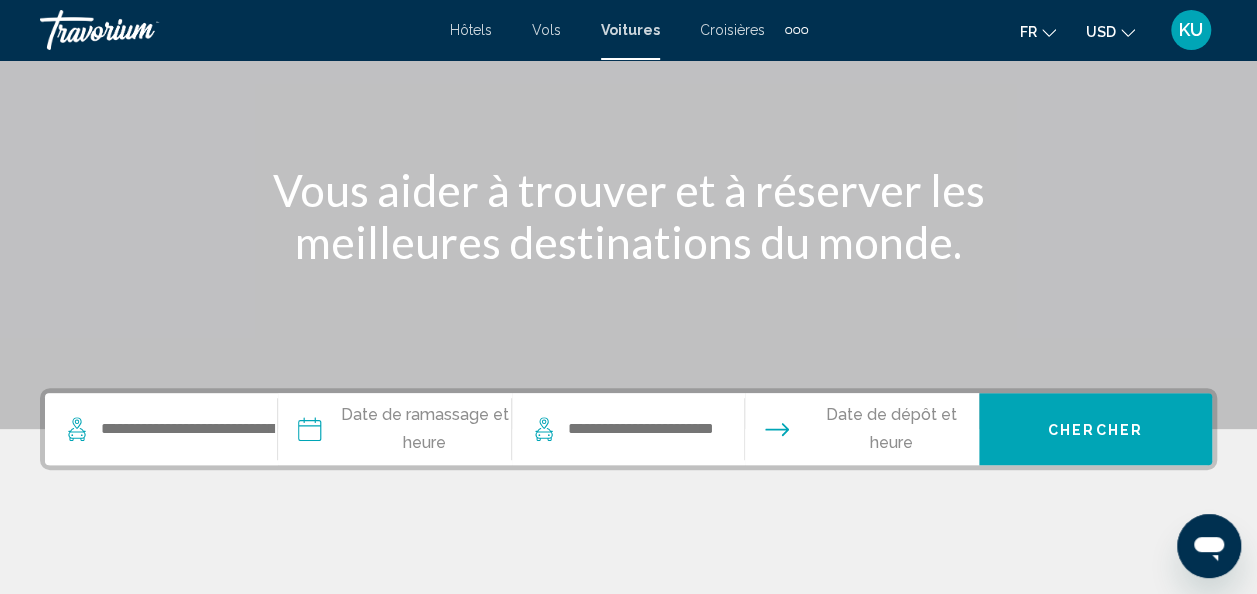 scroll, scrollTop: 290, scrollLeft: 0, axis: vertical 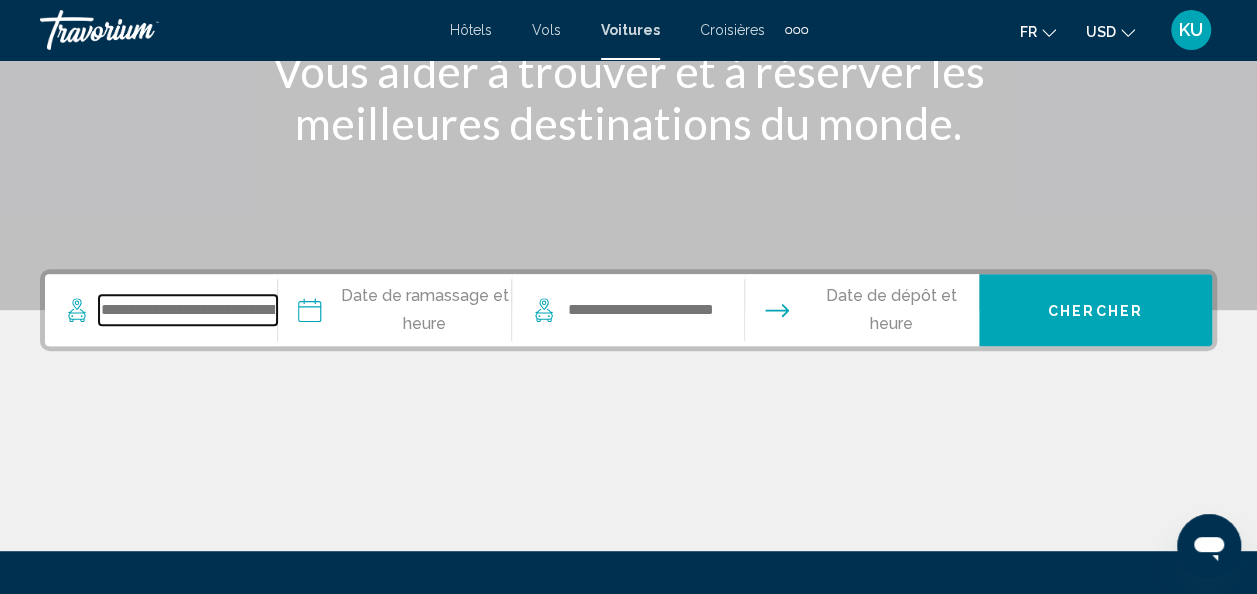 click at bounding box center (188, 310) 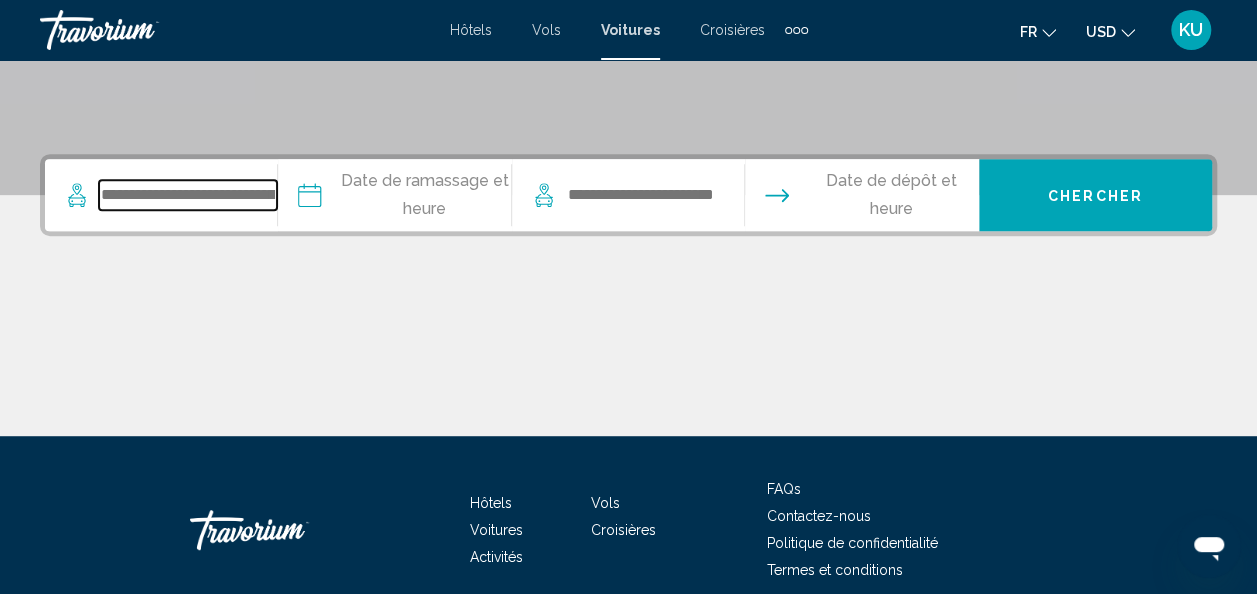 scroll, scrollTop: 402, scrollLeft: 0, axis: vertical 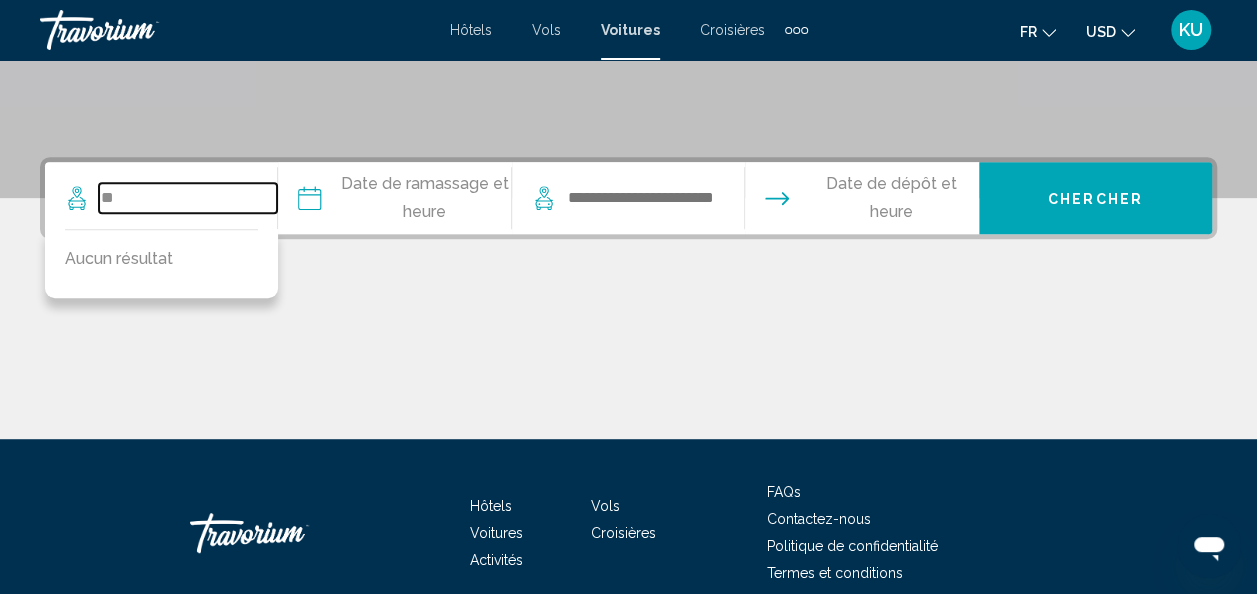 type on "*" 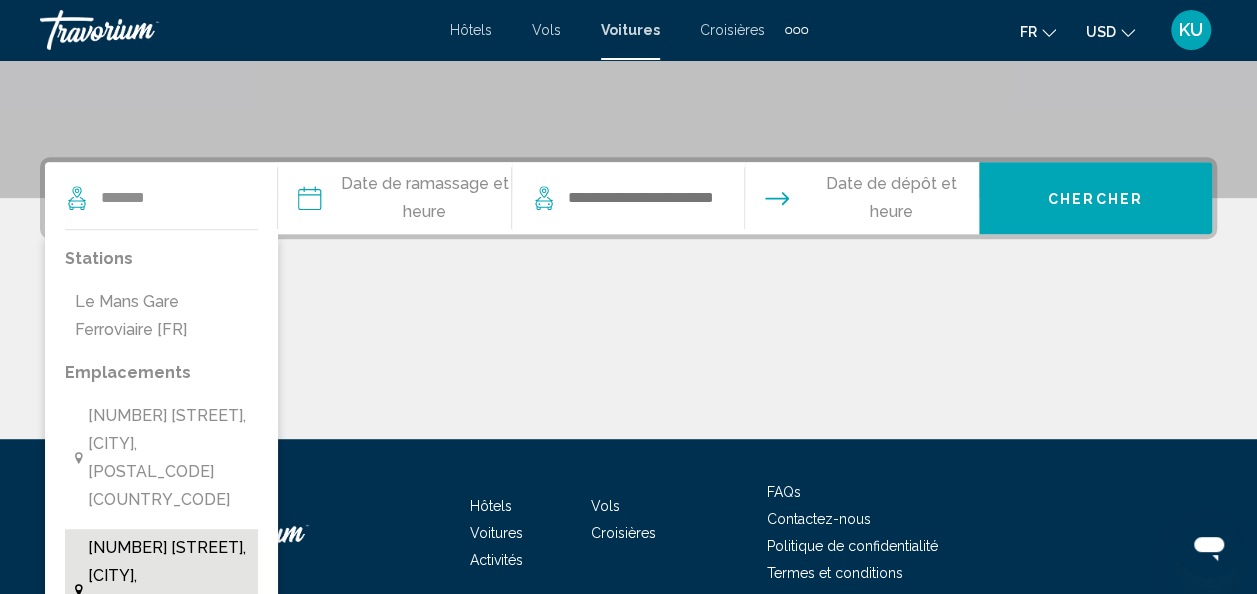 click on "[NUMBER] [STREET], [CITY], [POSTAL_CODE] [COUNTRY_CODE]" at bounding box center (168, 590) 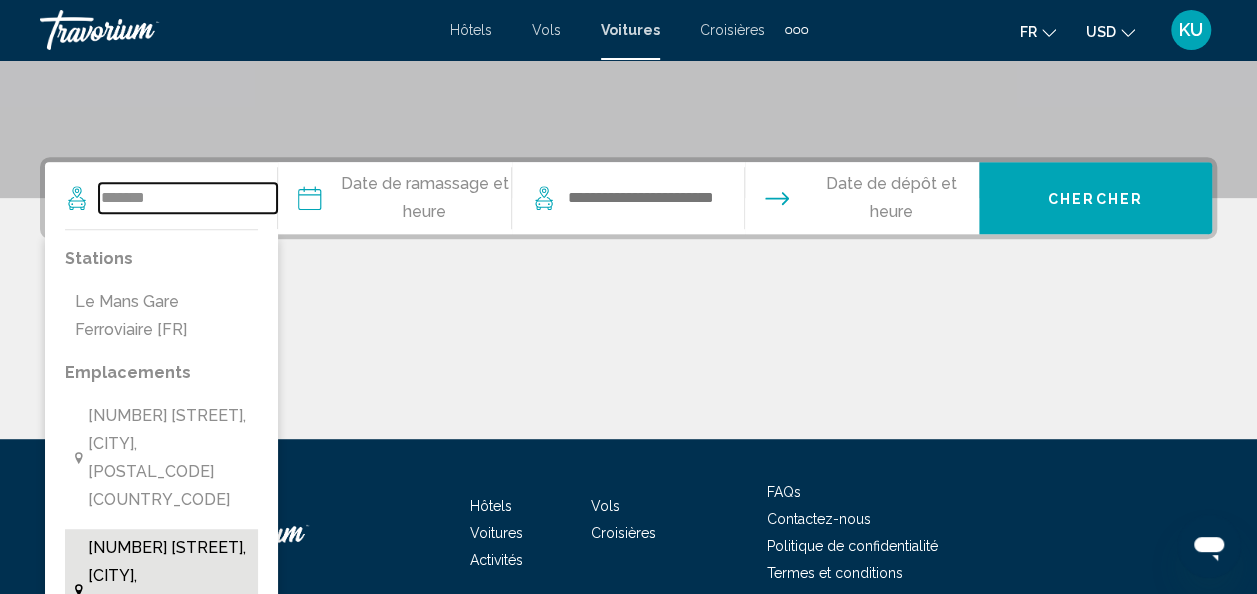 type on "**********" 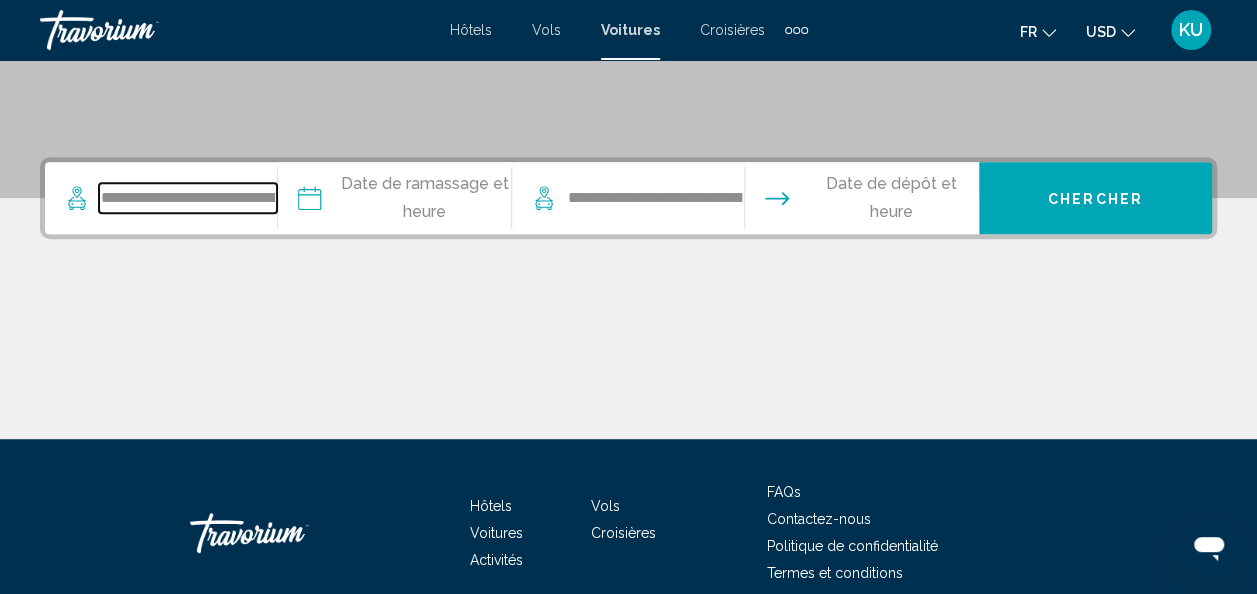 scroll, scrollTop: 491, scrollLeft: 0, axis: vertical 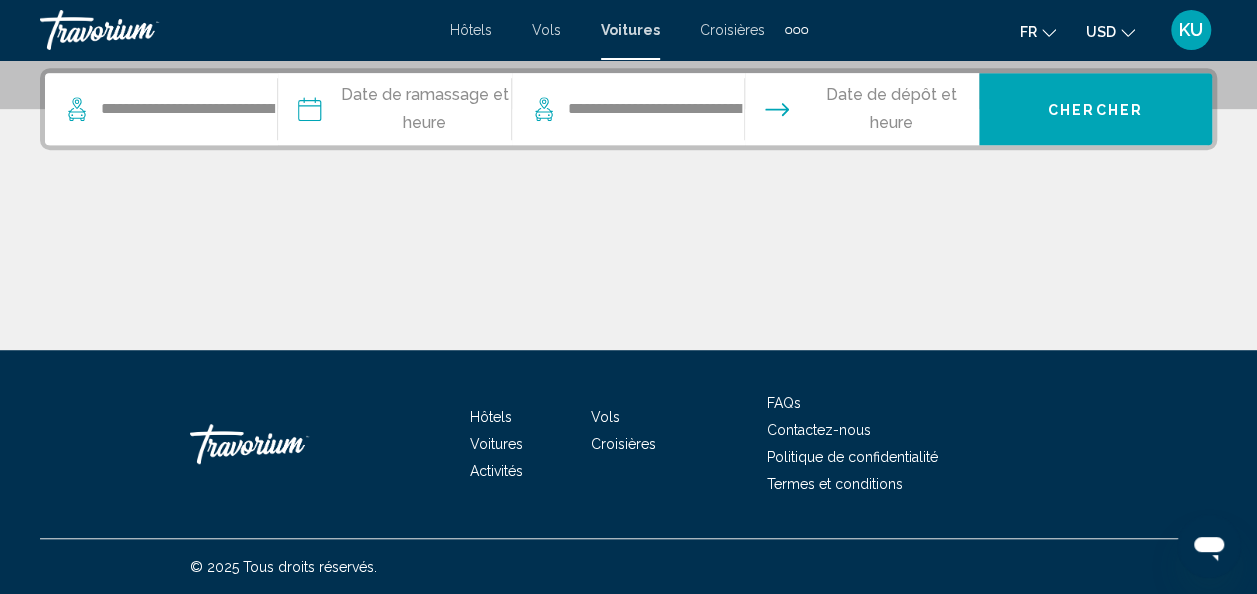 click at bounding box center (393, 112) 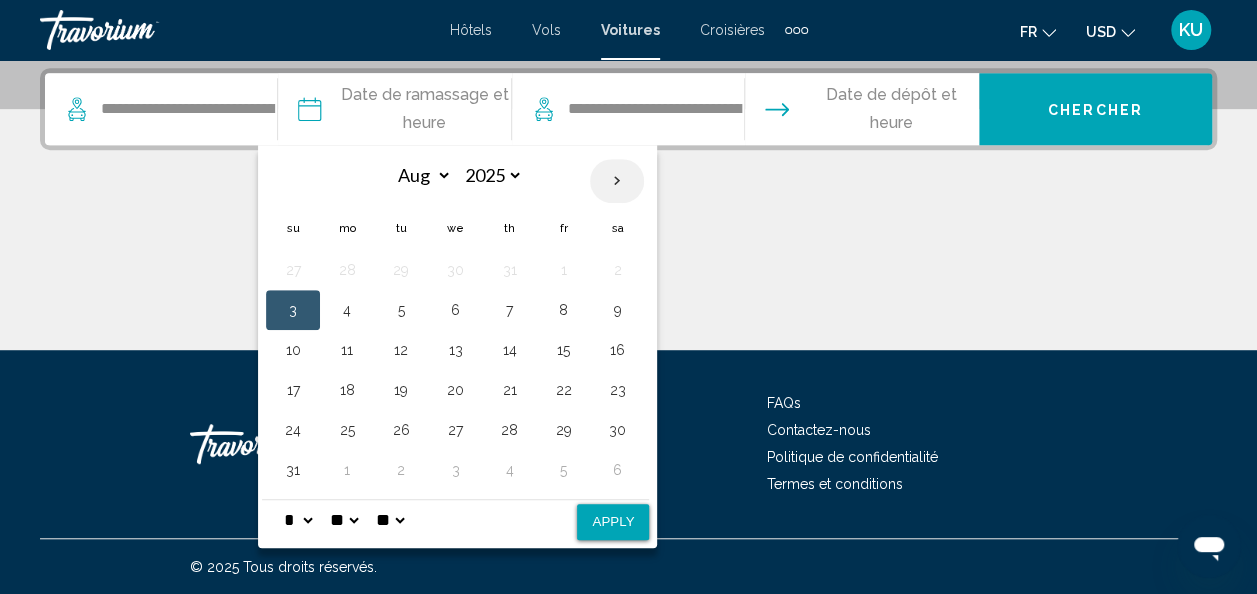 click at bounding box center (617, 181) 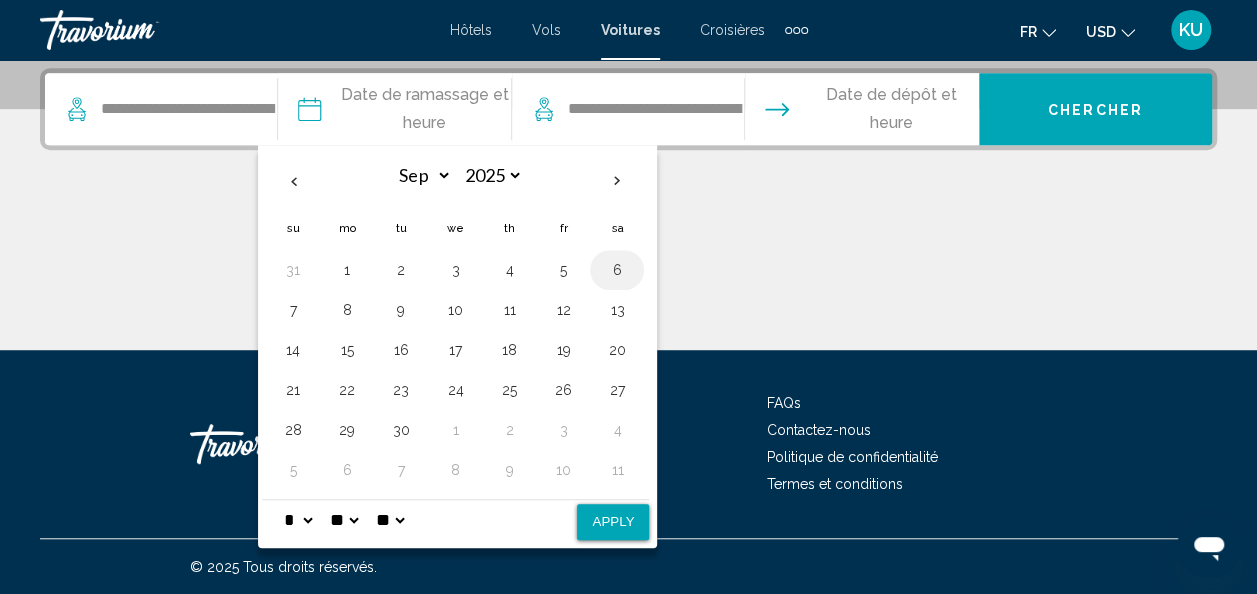click on "6" at bounding box center (617, 270) 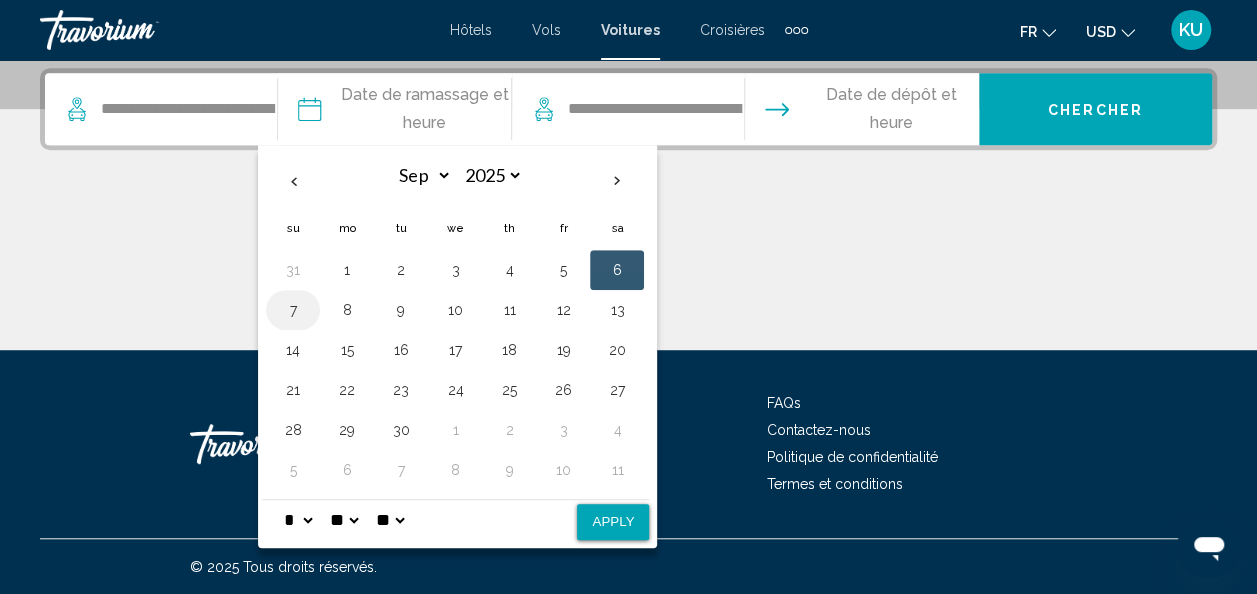 click on "7" at bounding box center [293, 310] 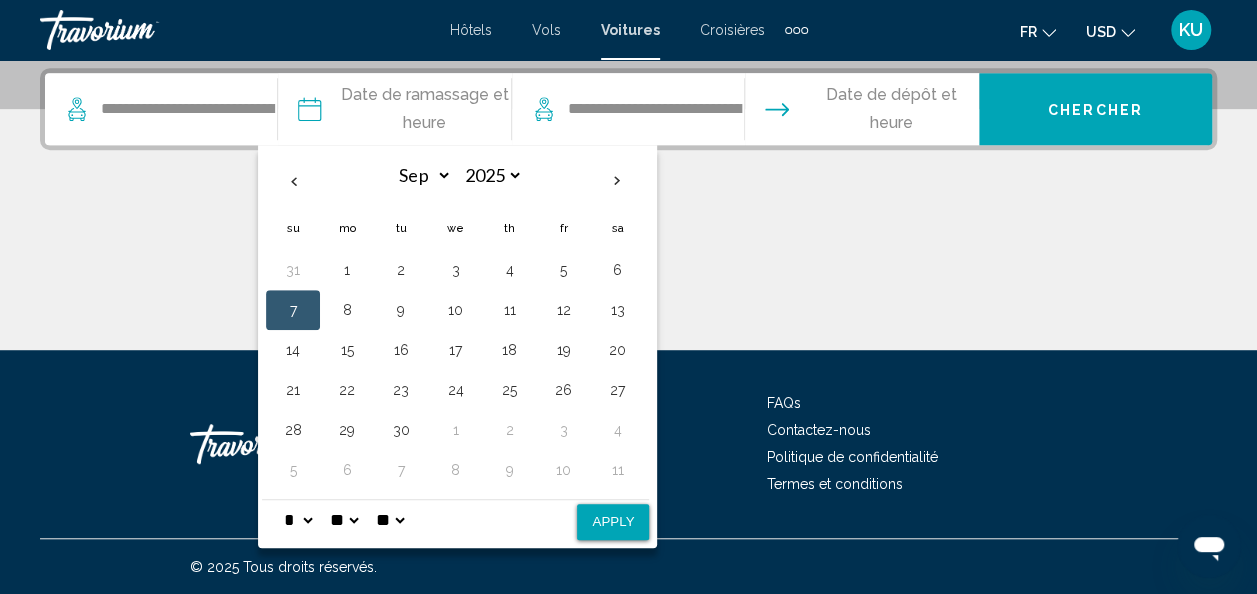 click on "Date de dépôt et heure" at bounding box center (891, 109) 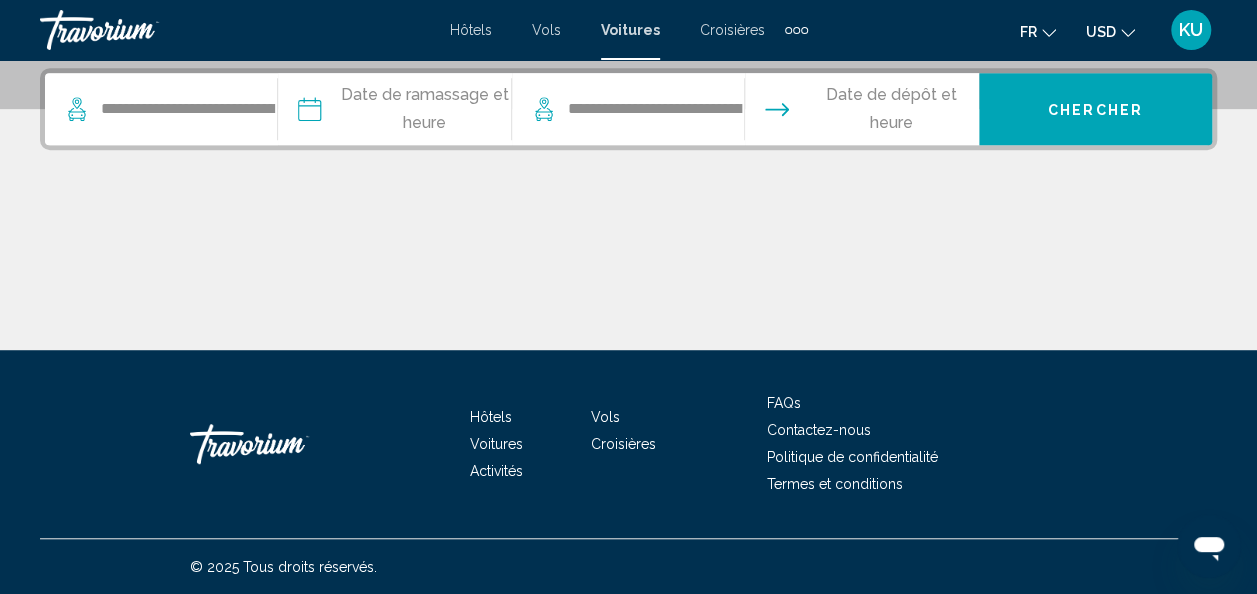 click at bounding box center (393, 112) 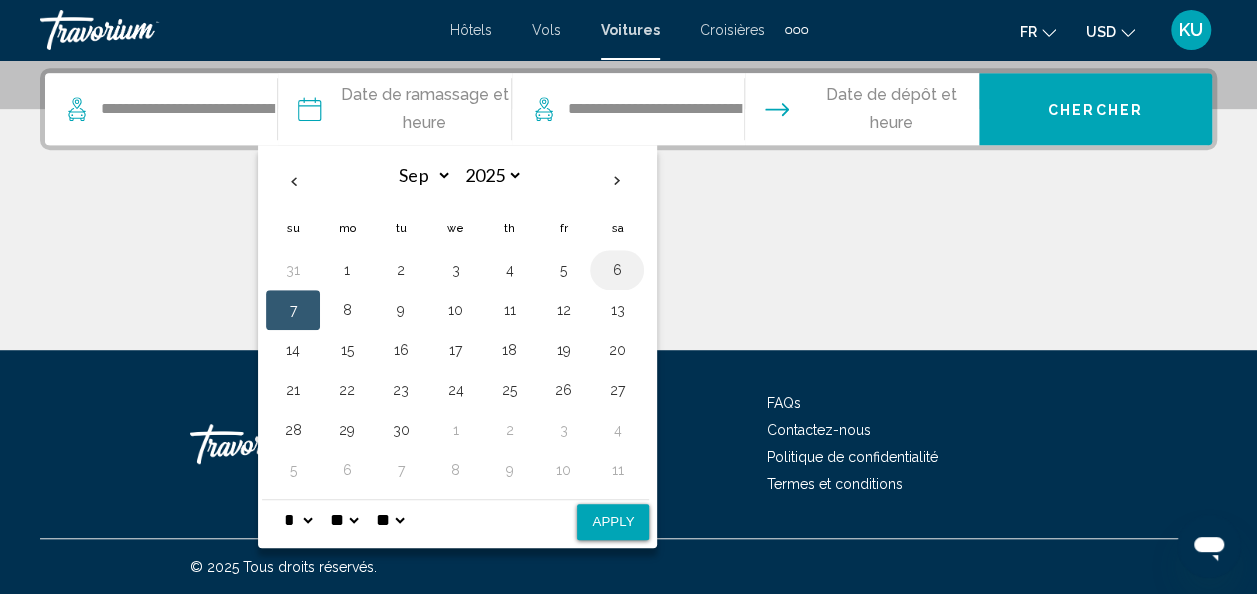 click on "6" at bounding box center [617, 270] 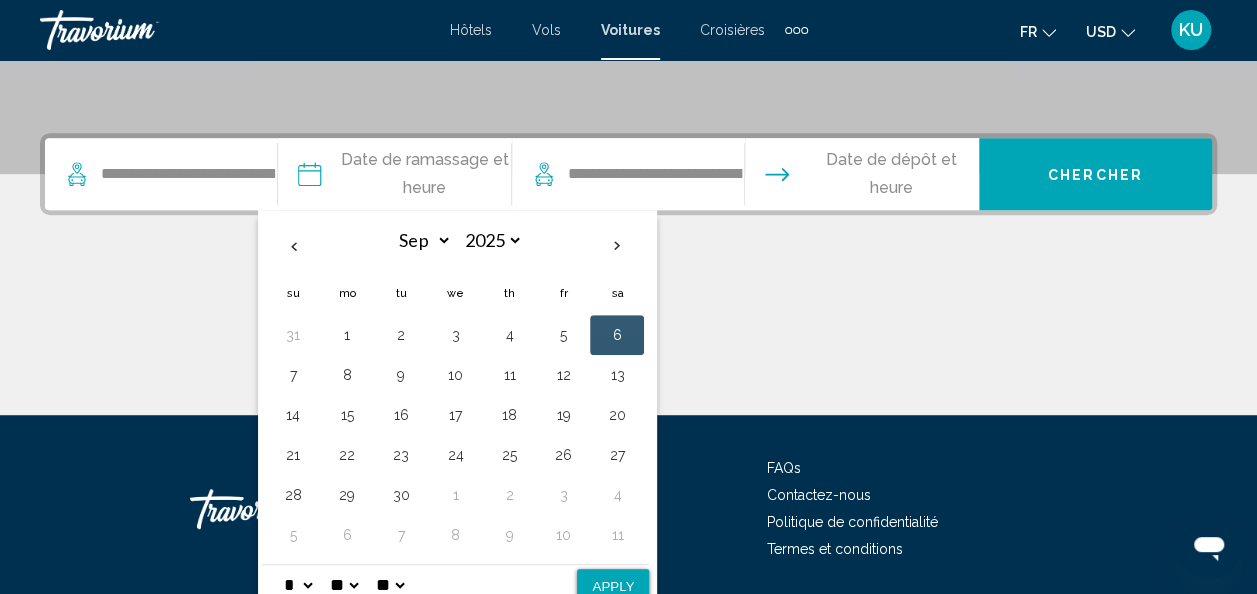 scroll, scrollTop: 425, scrollLeft: 0, axis: vertical 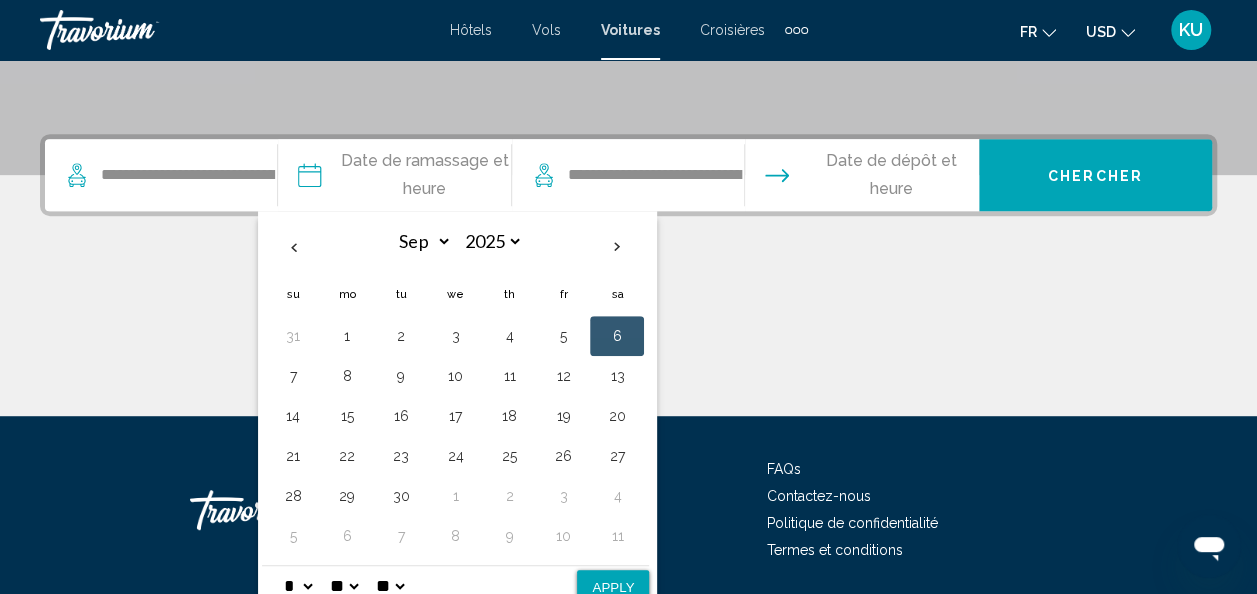 click on "Date de dépôt et heure" at bounding box center (891, 175) 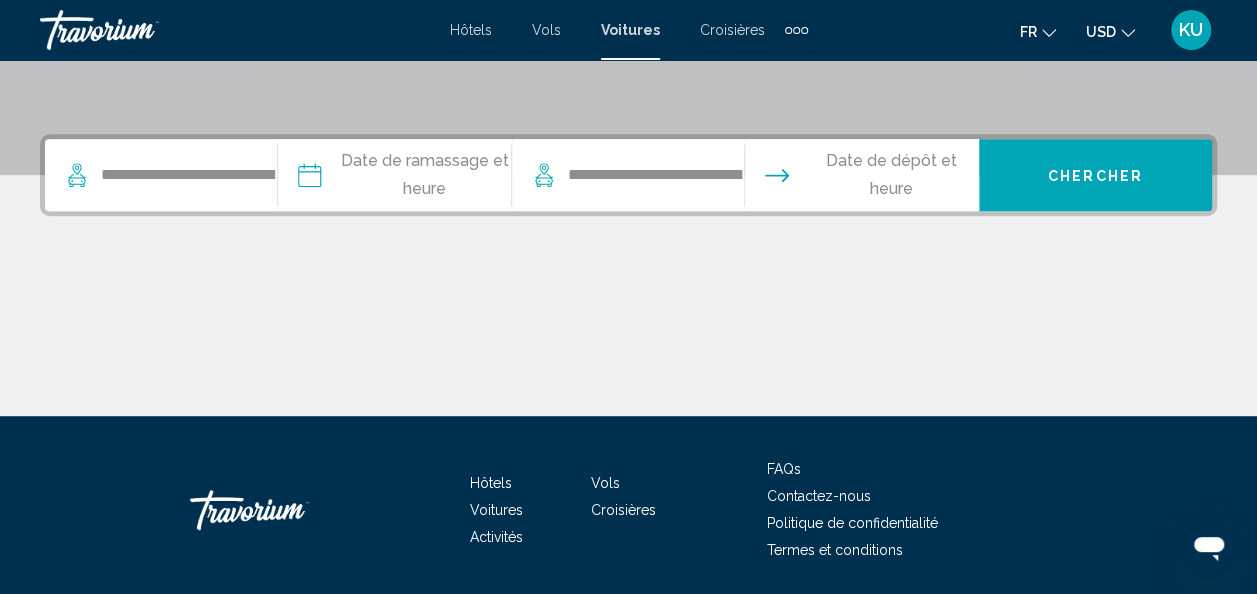 scroll, scrollTop: 491, scrollLeft: 0, axis: vertical 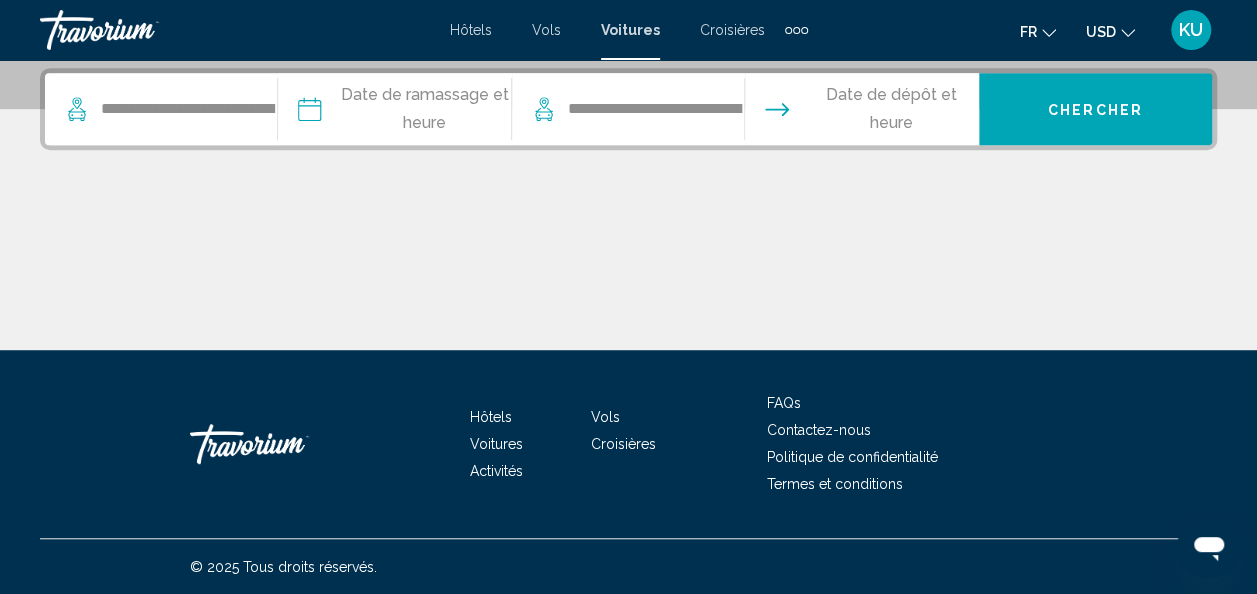 click on "Date de dépôt et heure" at bounding box center (891, 109) 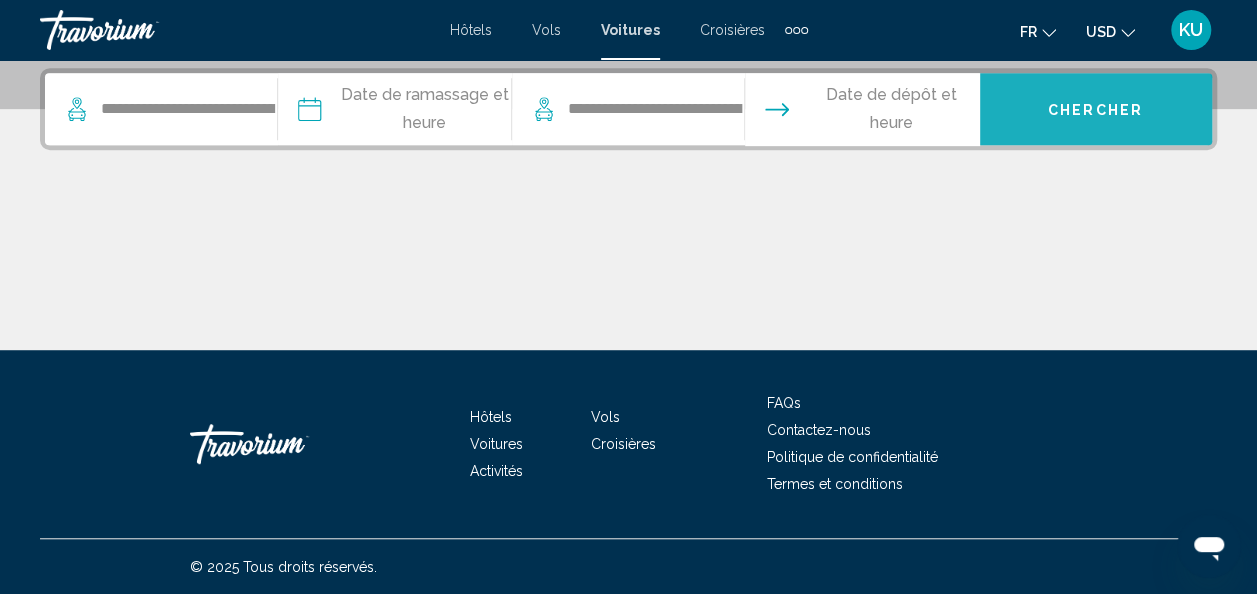 click on "Chercher" at bounding box center (1095, 109) 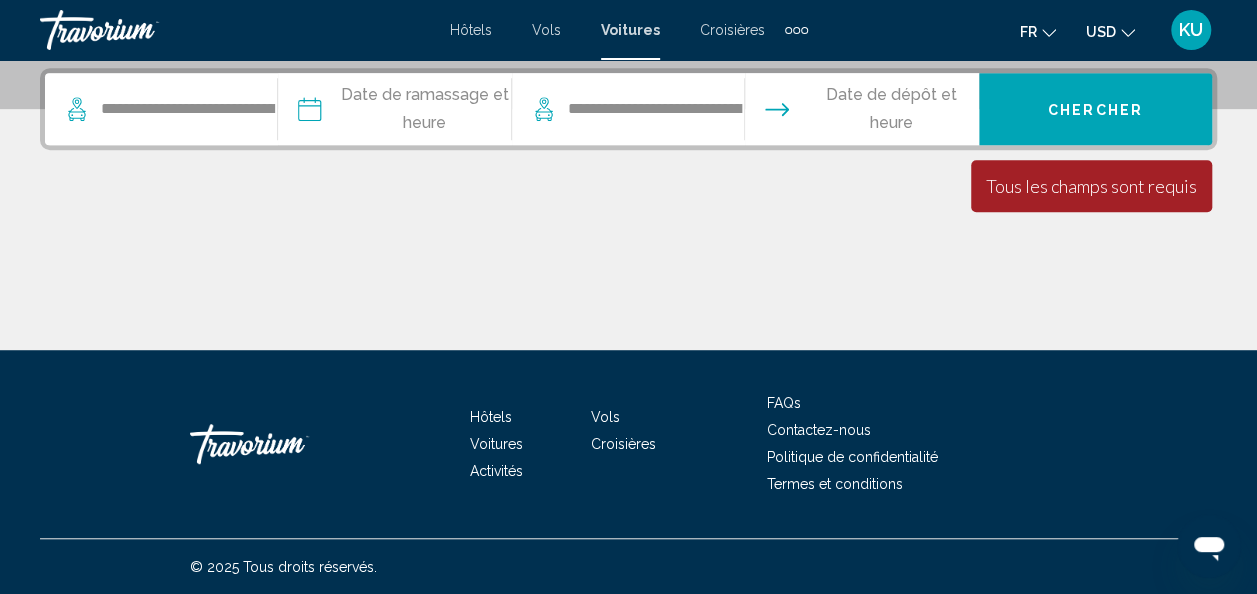 click at bounding box center [393, 112] 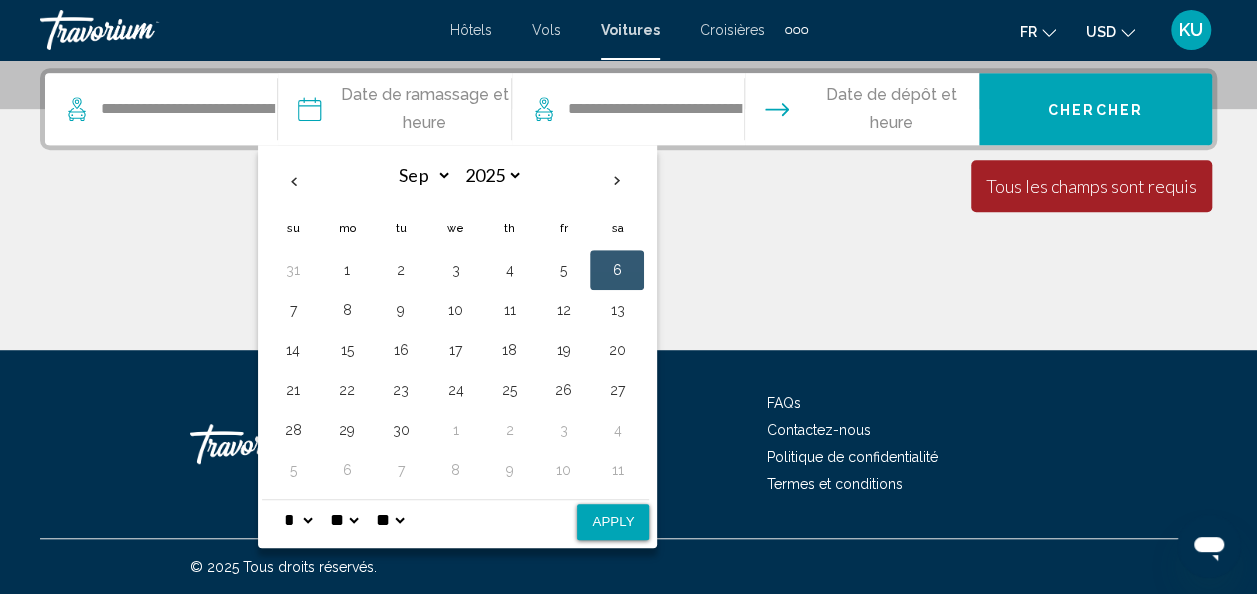 click on "6" at bounding box center [617, 270] 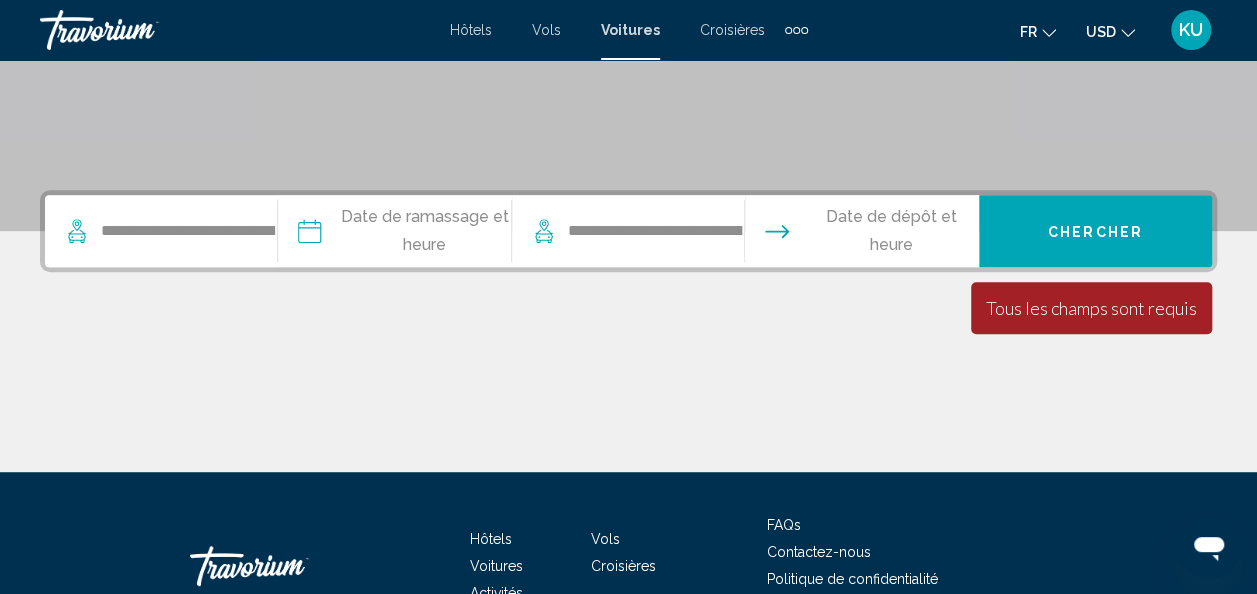 scroll, scrollTop: 350, scrollLeft: 0, axis: vertical 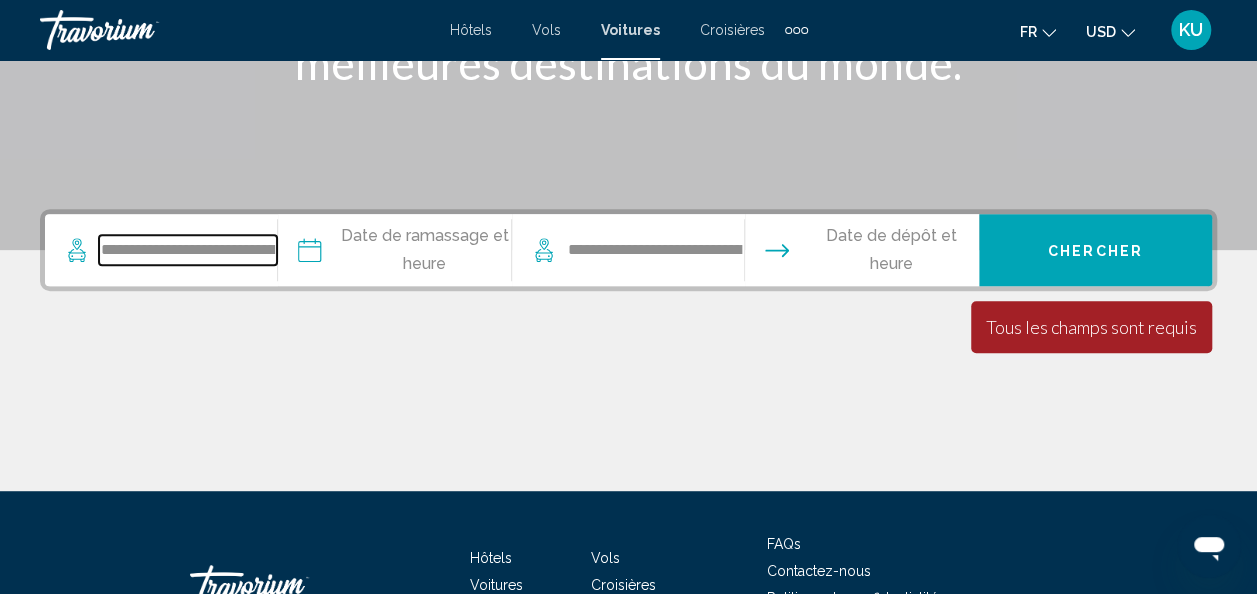 click on "**********" at bounding box center [188, 250] 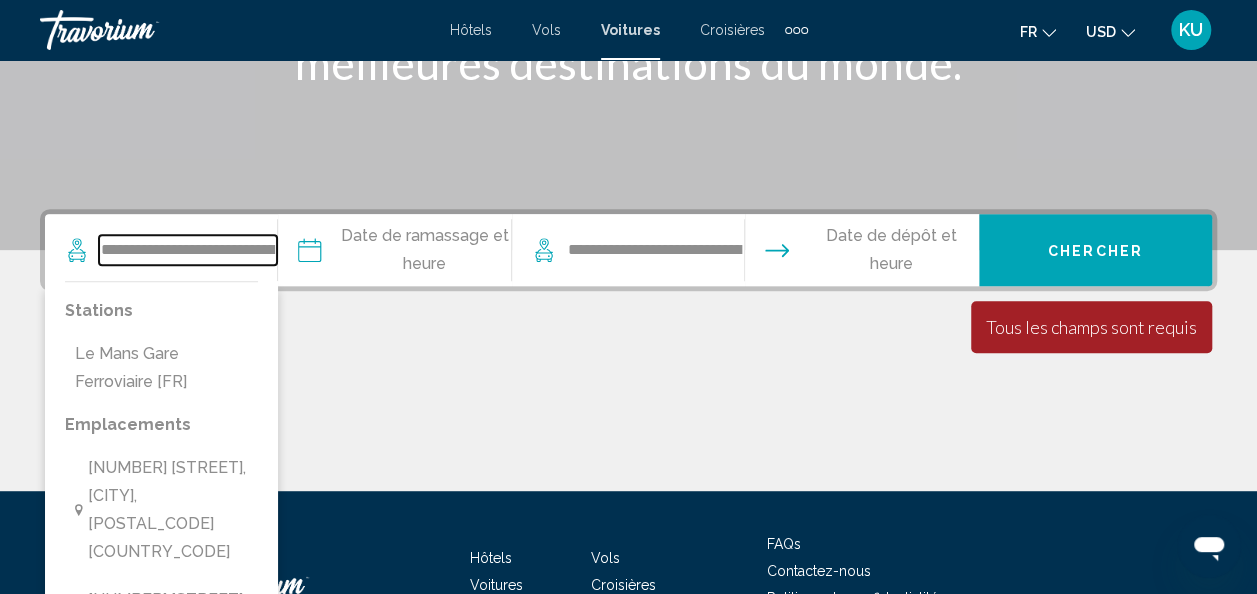 scroll, scrollTop: 491, scrollLeft: 0, axis: vertical 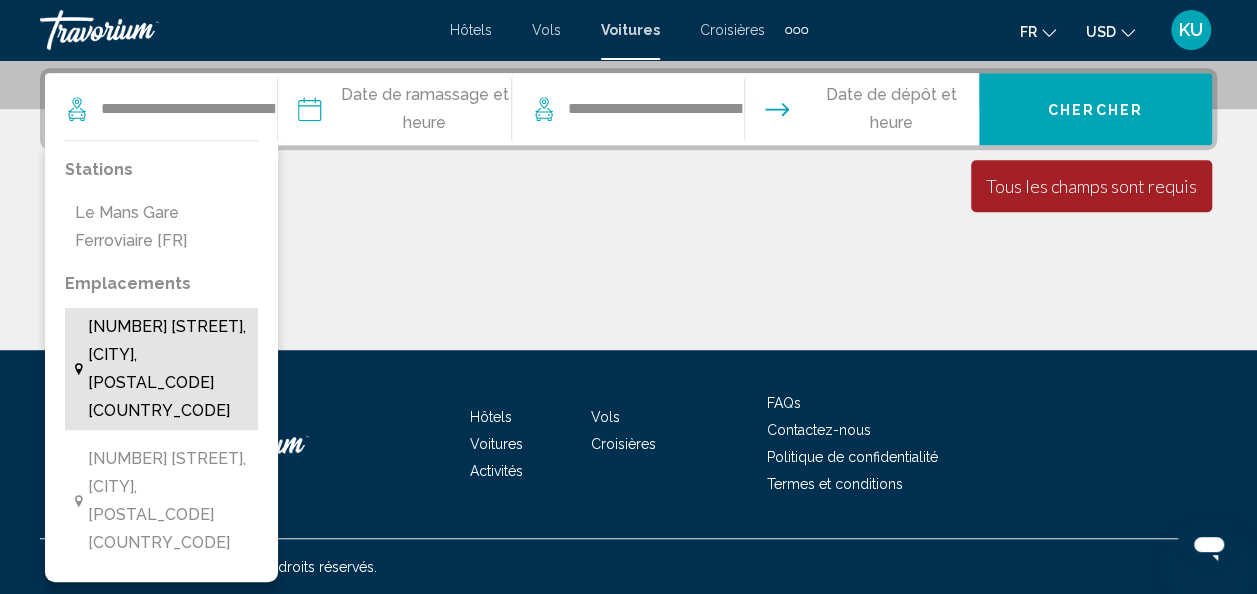 click on "[NUMBER] [STREET], [CITY], [POSTAL_CODE] [COUNTRY_CODE]" at bounding box center (168, 369) 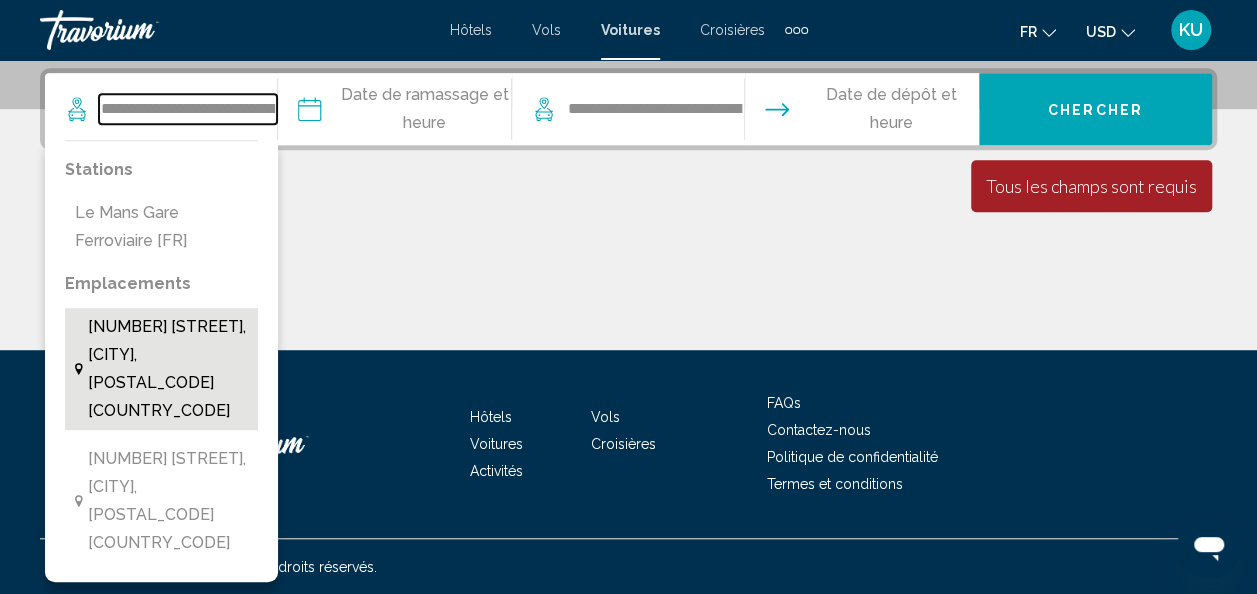 type on "**********" 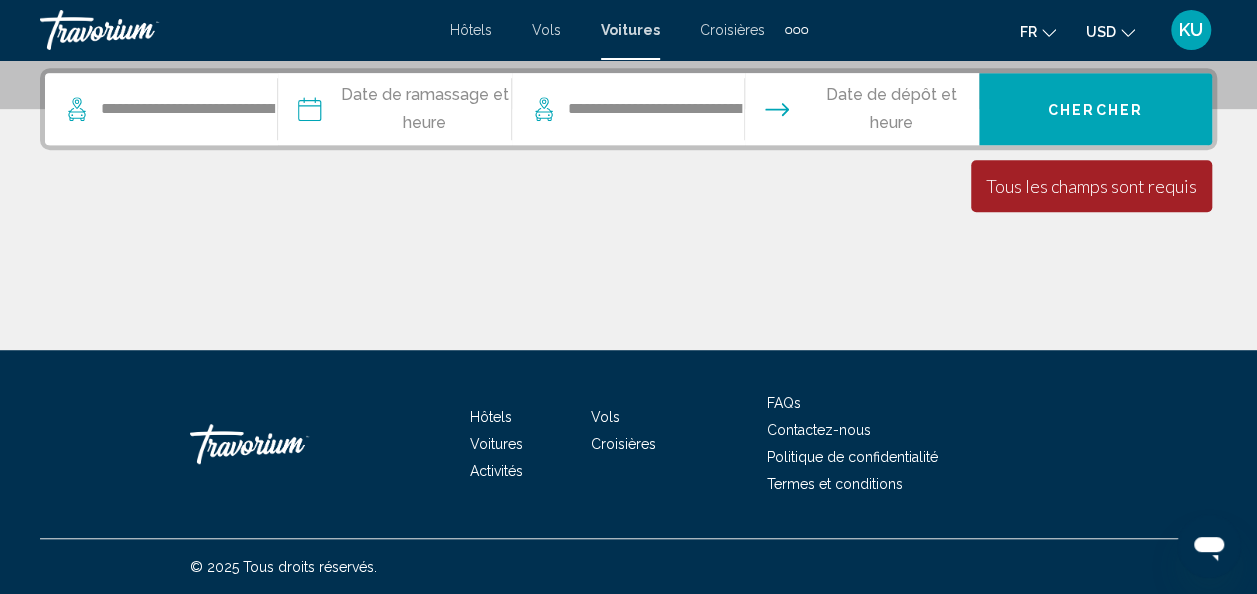 click at bounding box center [393, 112] 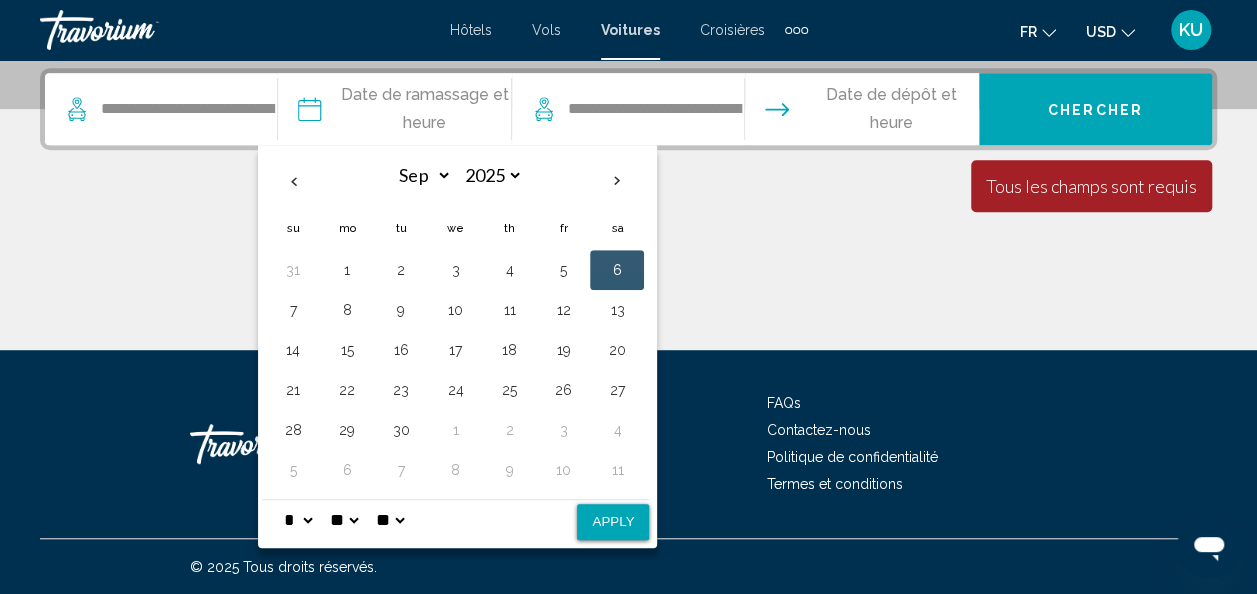 click on "6" at bounding box center [617, 270] 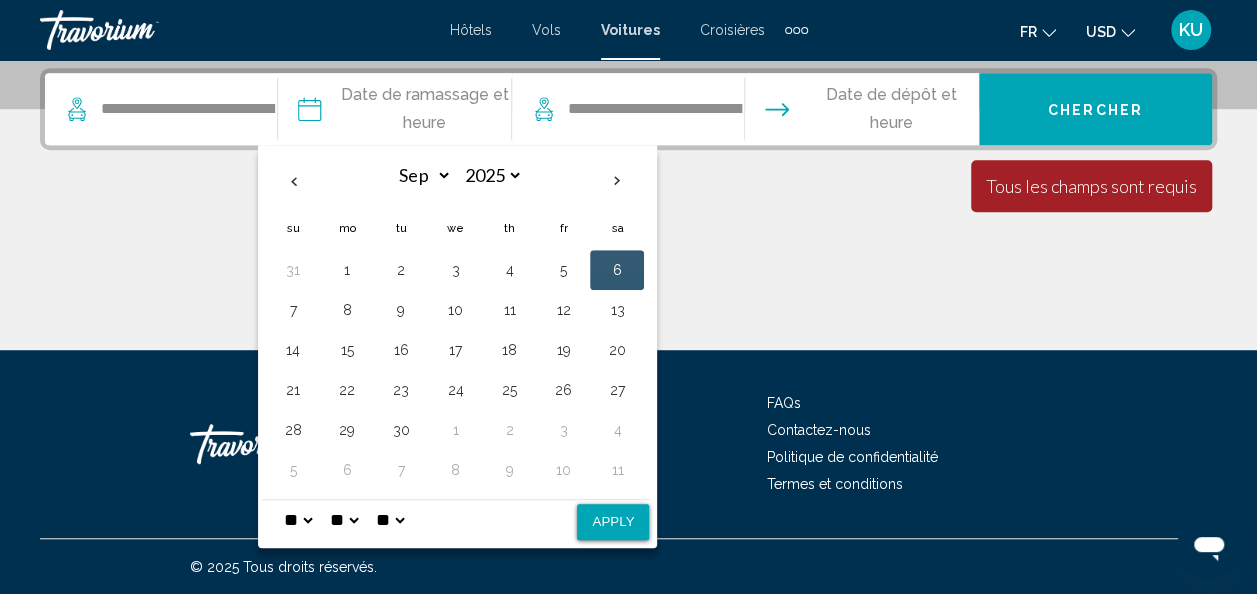click on "* * * * * * * * * ** ** **" at bounding box center [298, 520] 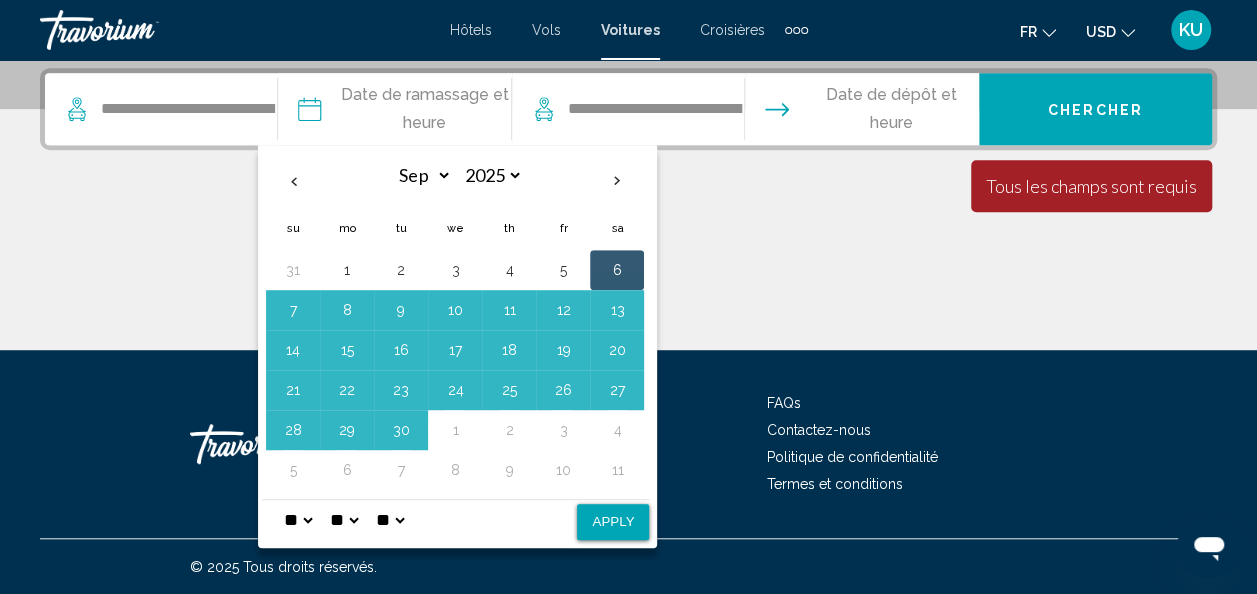 click on "* * * * * * * * * ** ** **" at bounding box center [298, 520] 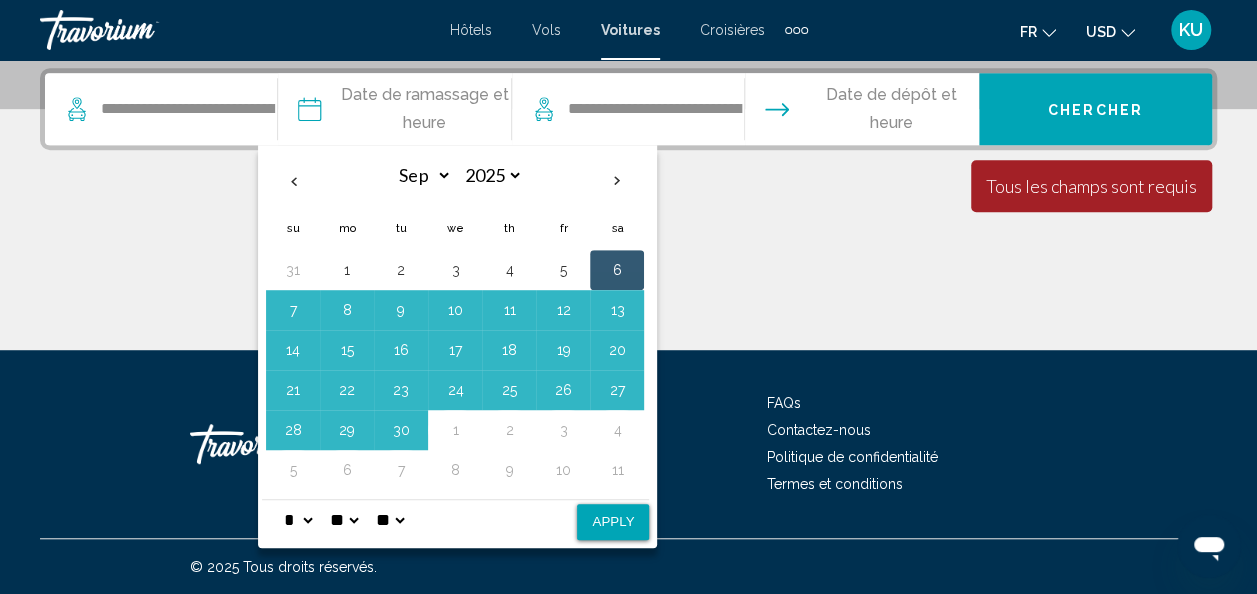 click on "* * * * * * * * * ** ** **" at bounding box center [298, 520] 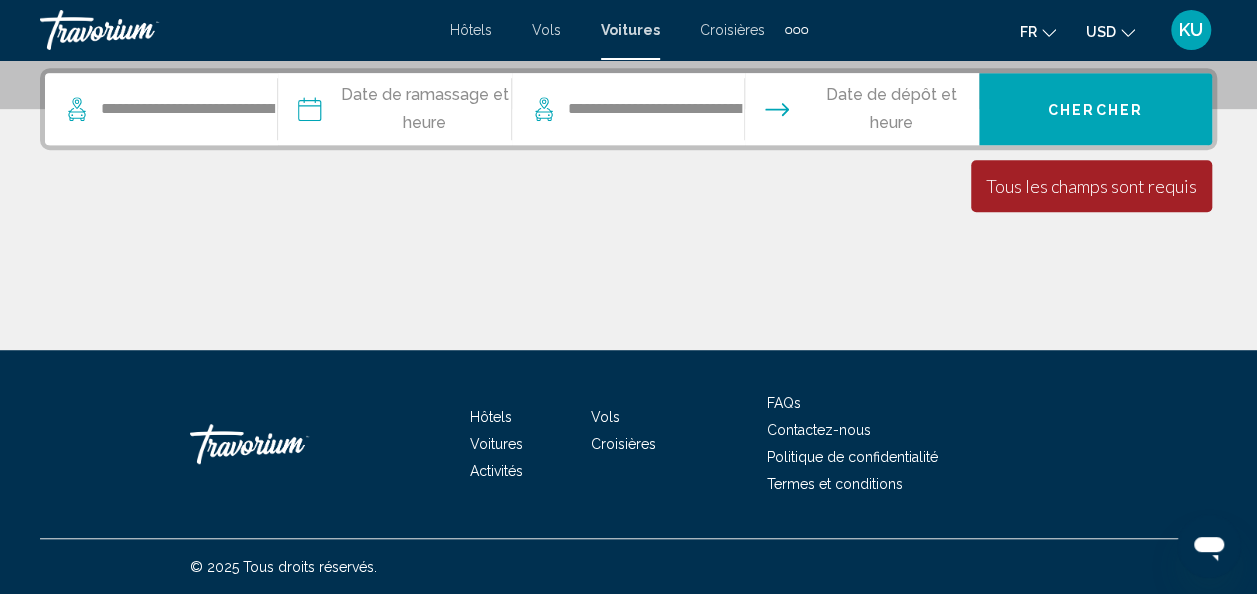 click on "Date de dépôt et heure" at bounding box center (891, 109) 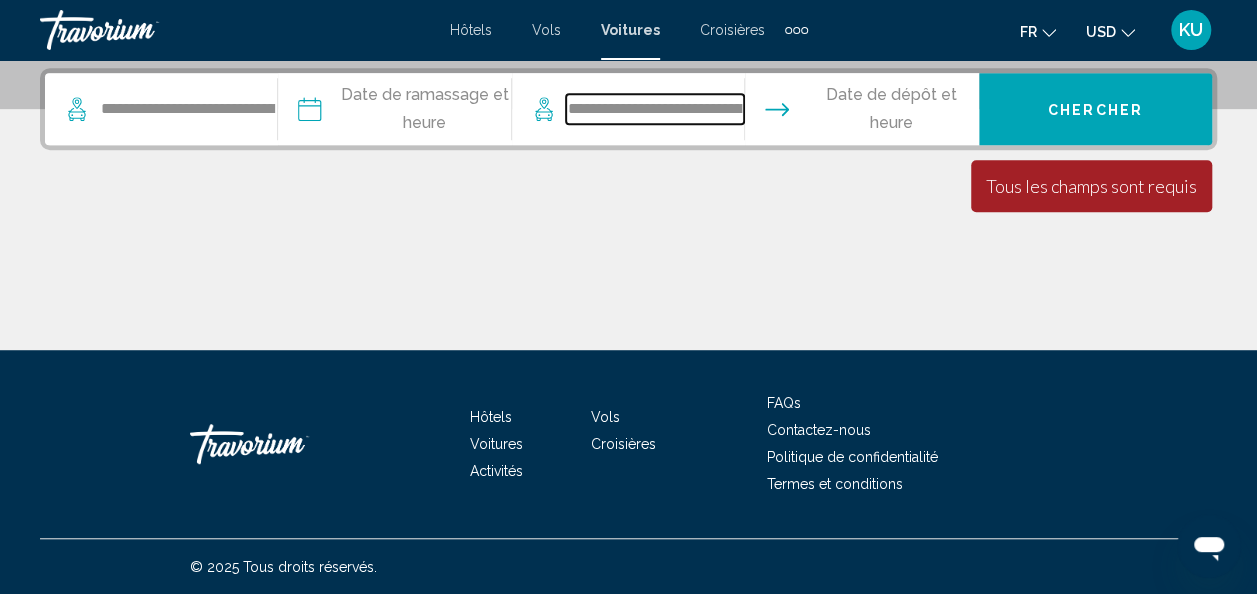 click on "**********" at bounding box center [655, 109] 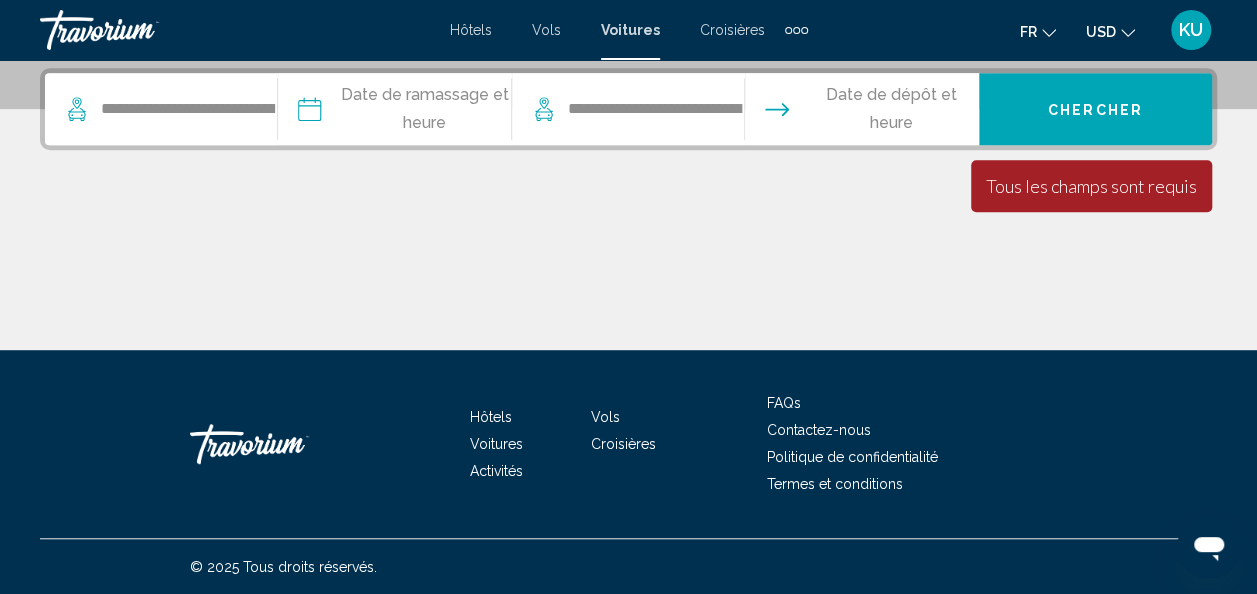 click on "Date de dépôt et heure" at bounding box center (891, 109) 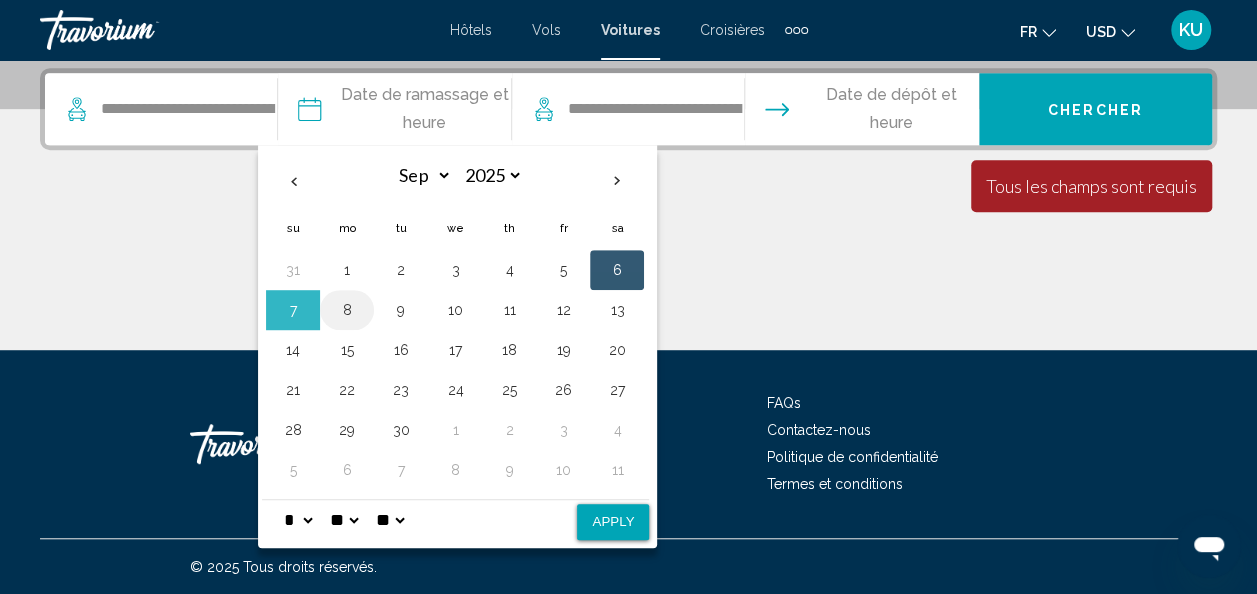 click on "8" at bounding box center (347, 310) 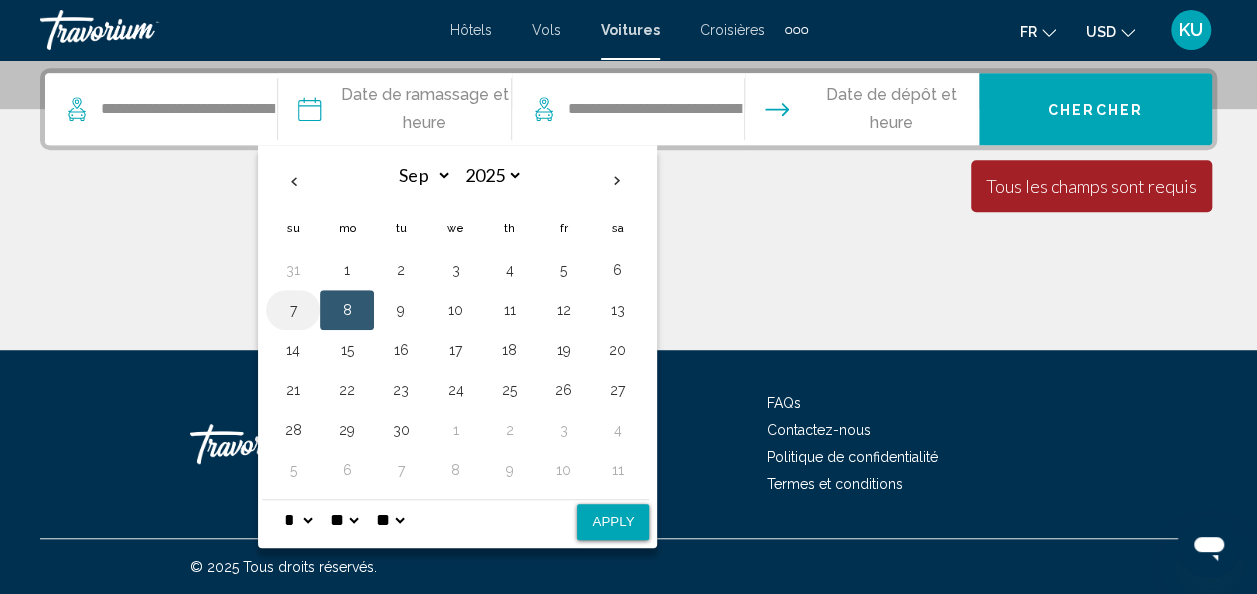 click on "7" at bounding box center (293, 310) 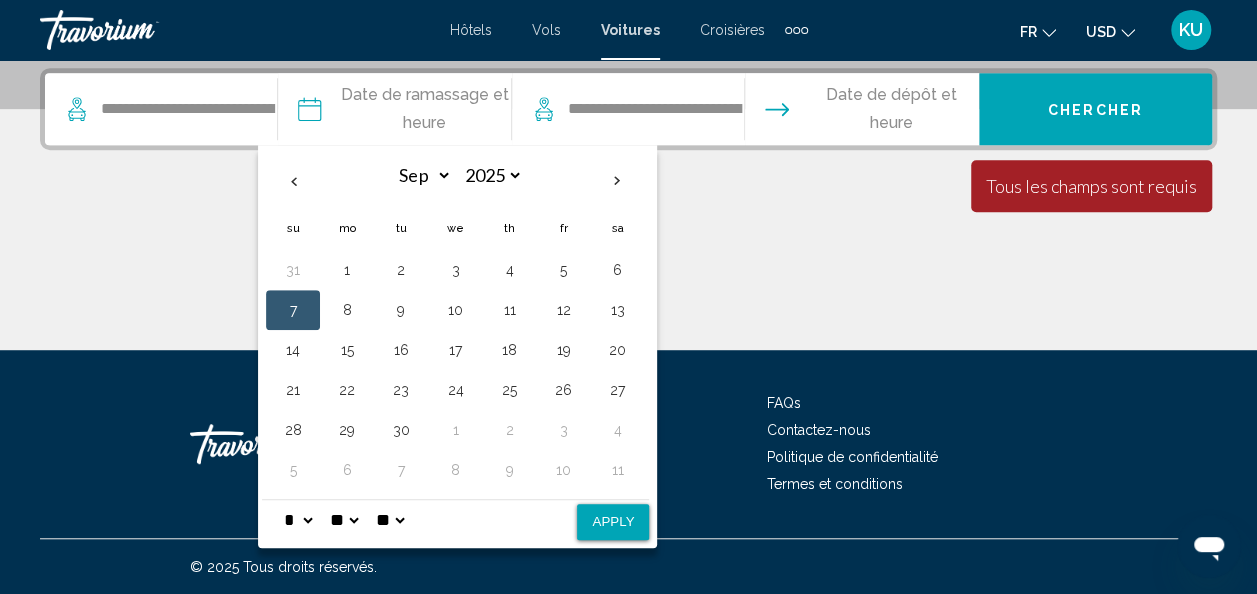 click on "Apply" at bounding box center [613, 522] 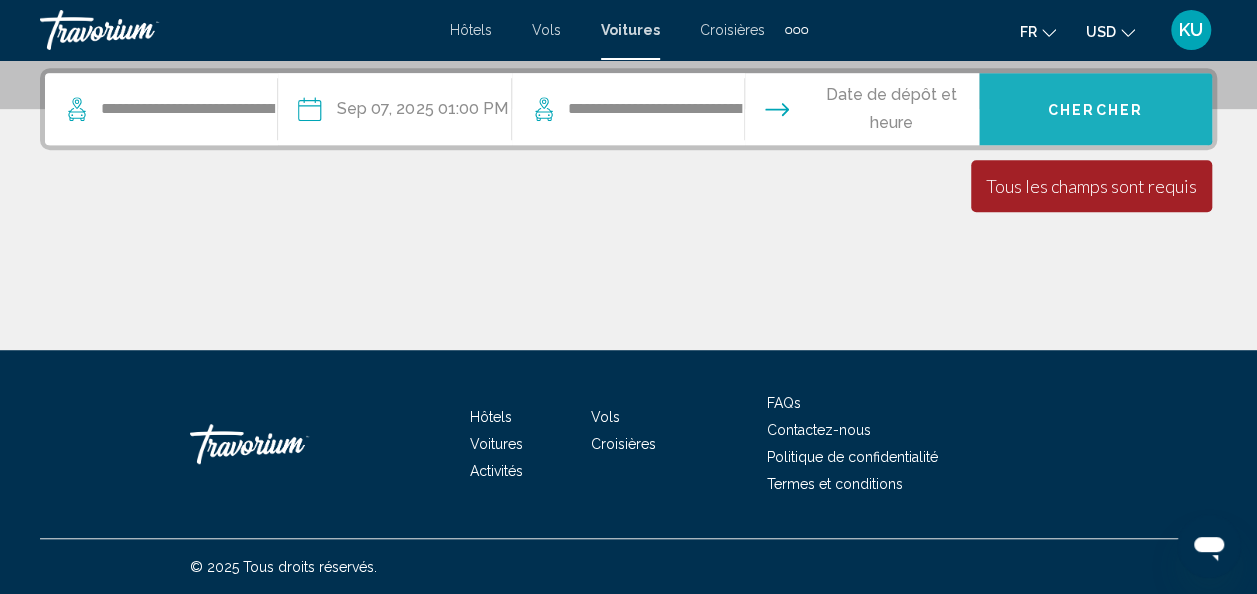 click on "Chercher" at bounding box center (1095, 109) 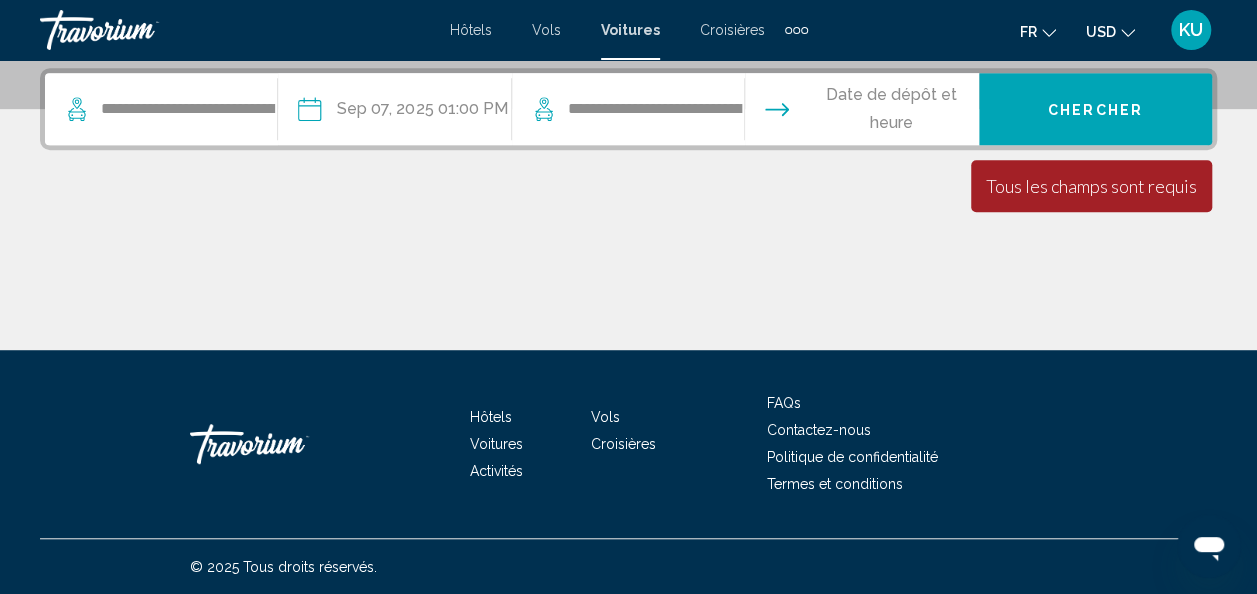 click at bounding box center [860, 112] 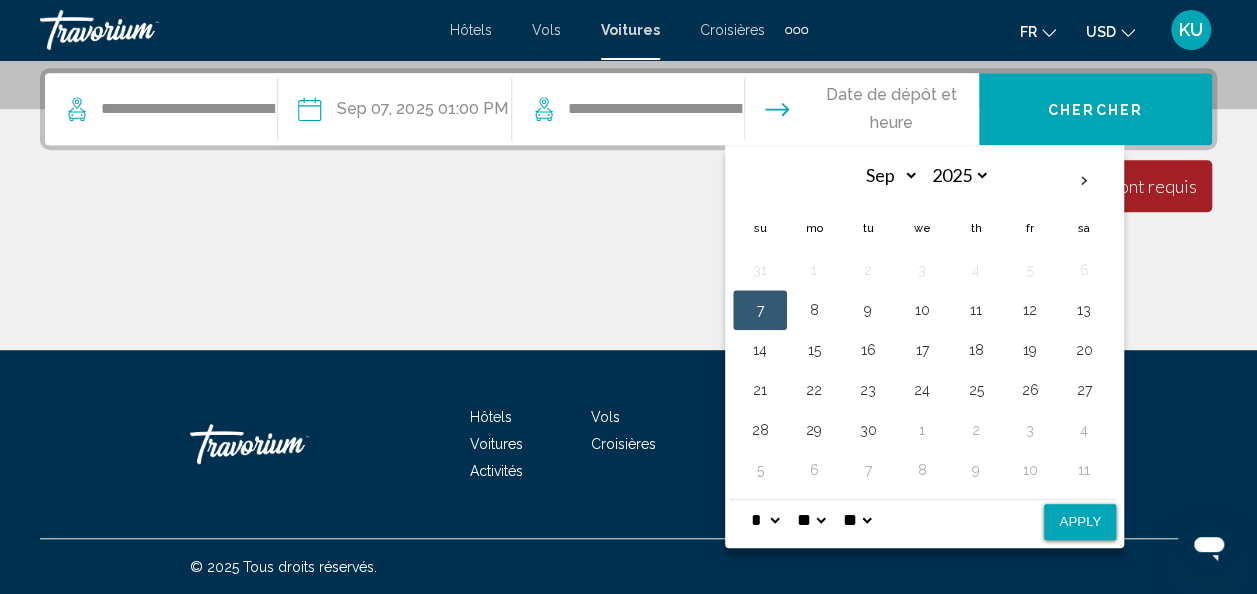 click on "7" at bounding box center (760, 310) 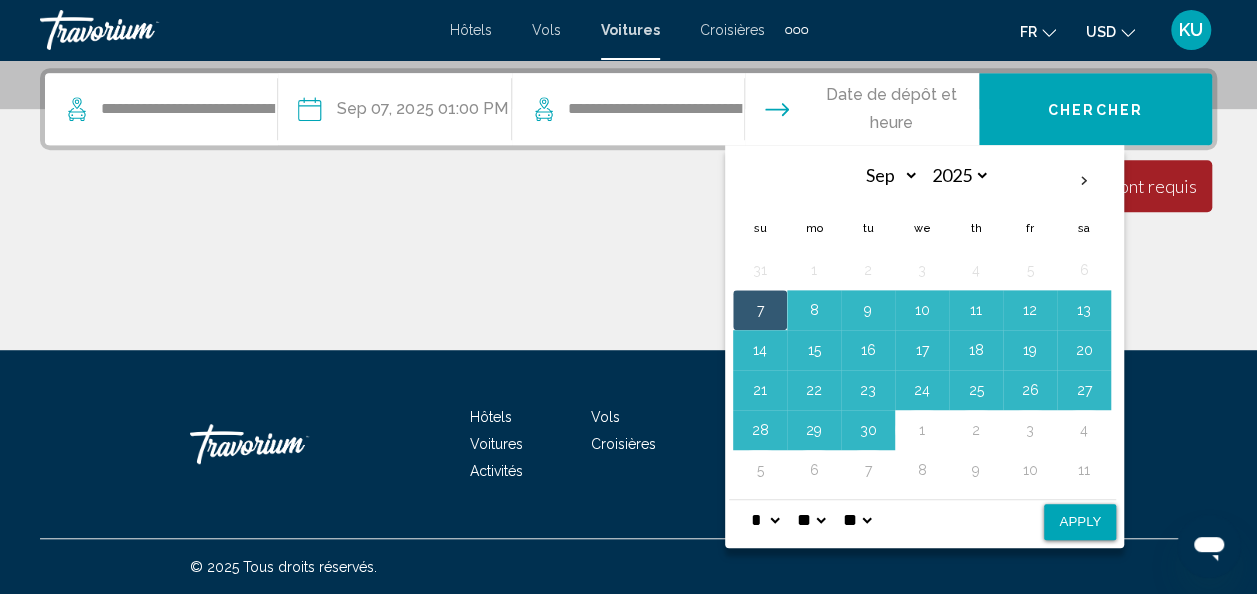 click on "* * * * * * * * * ** ** **" at bounding box center (765, 520) 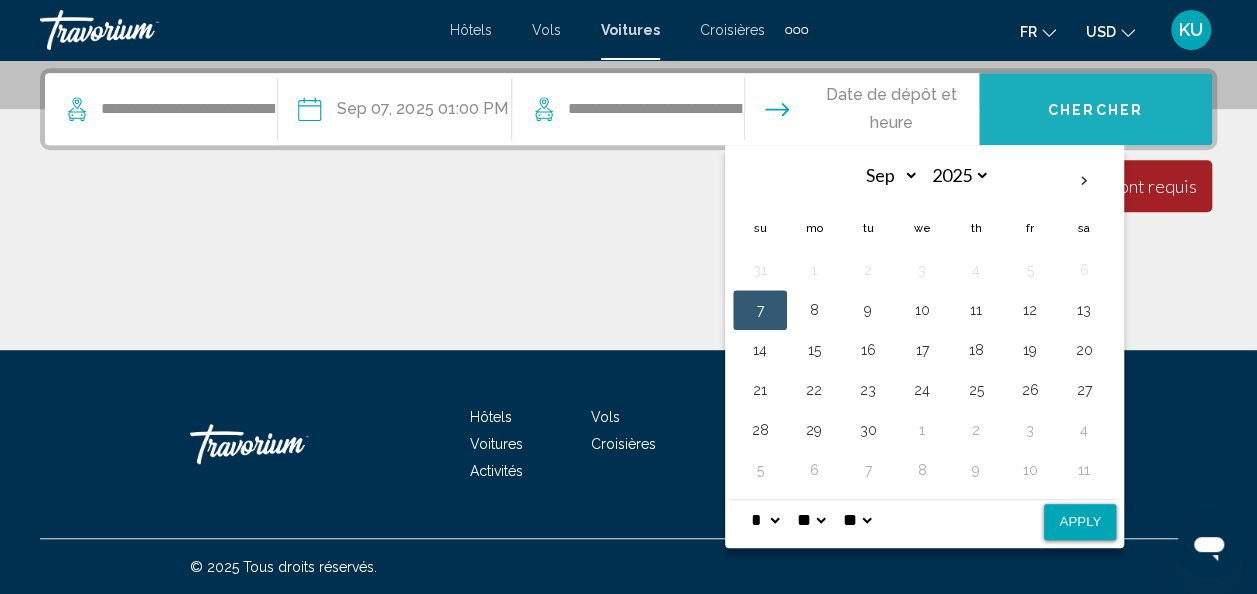 click on "Chercher" at bounding box center [1095, 110] 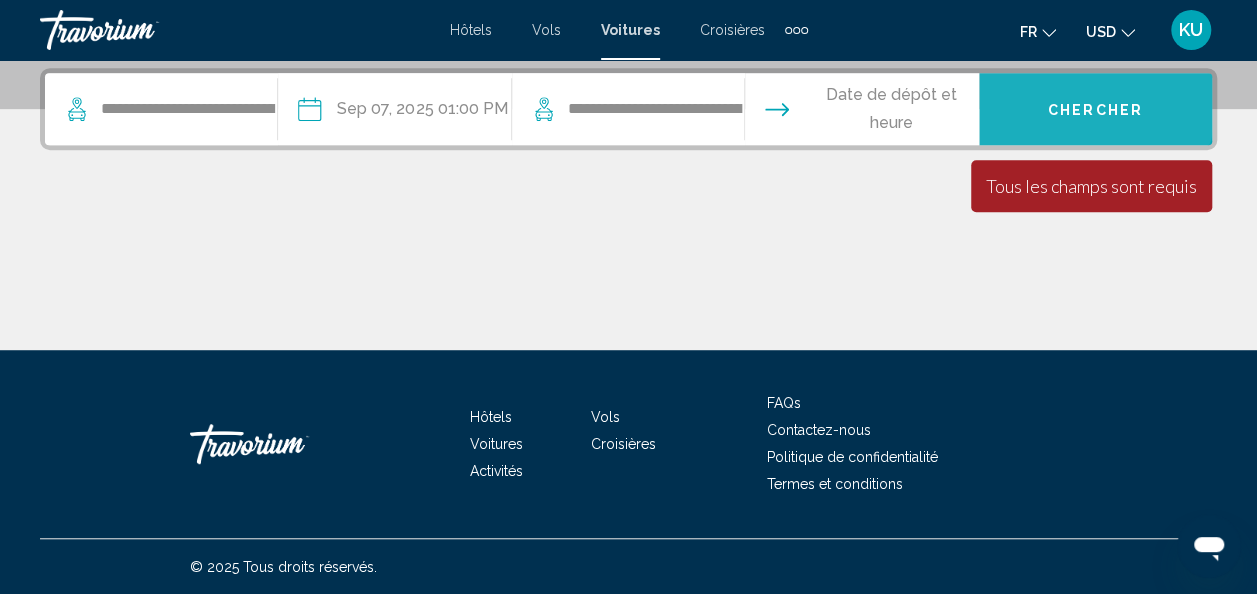 click on "Chercher" at bounding box center [1095, 110] 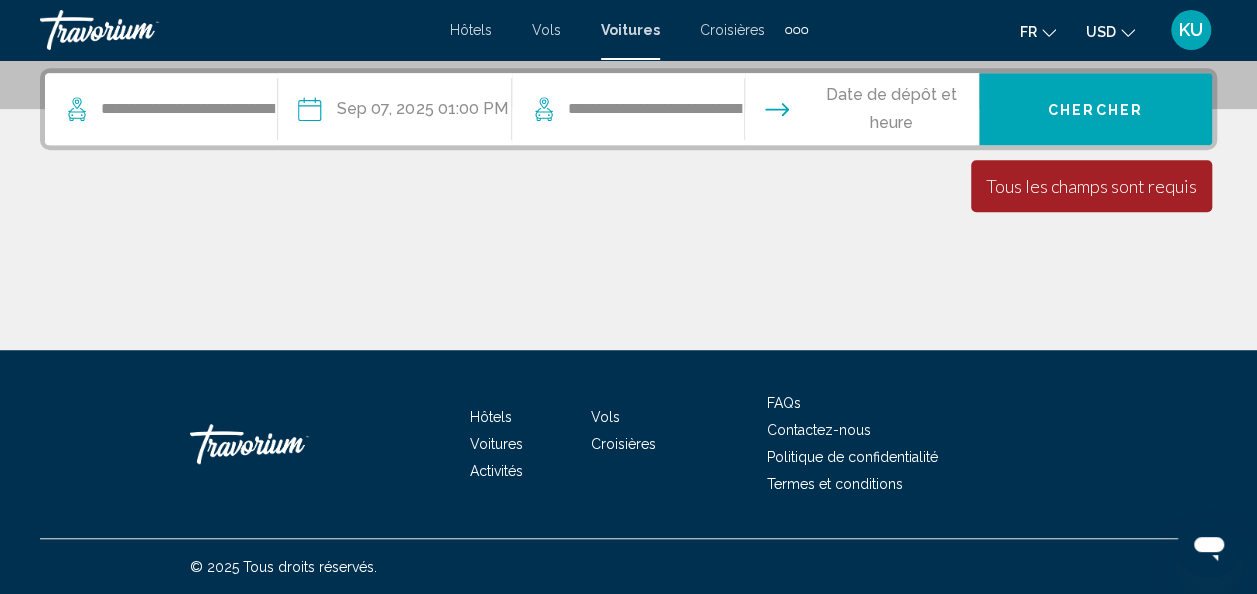 click on "USD" 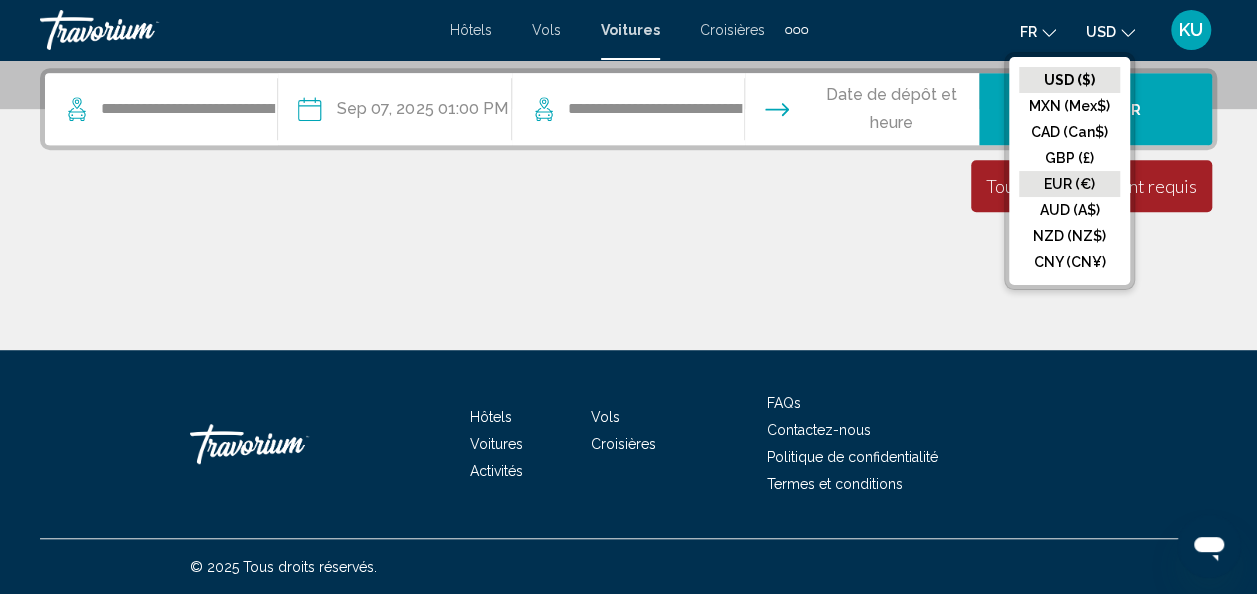 click on "EUR (€)" 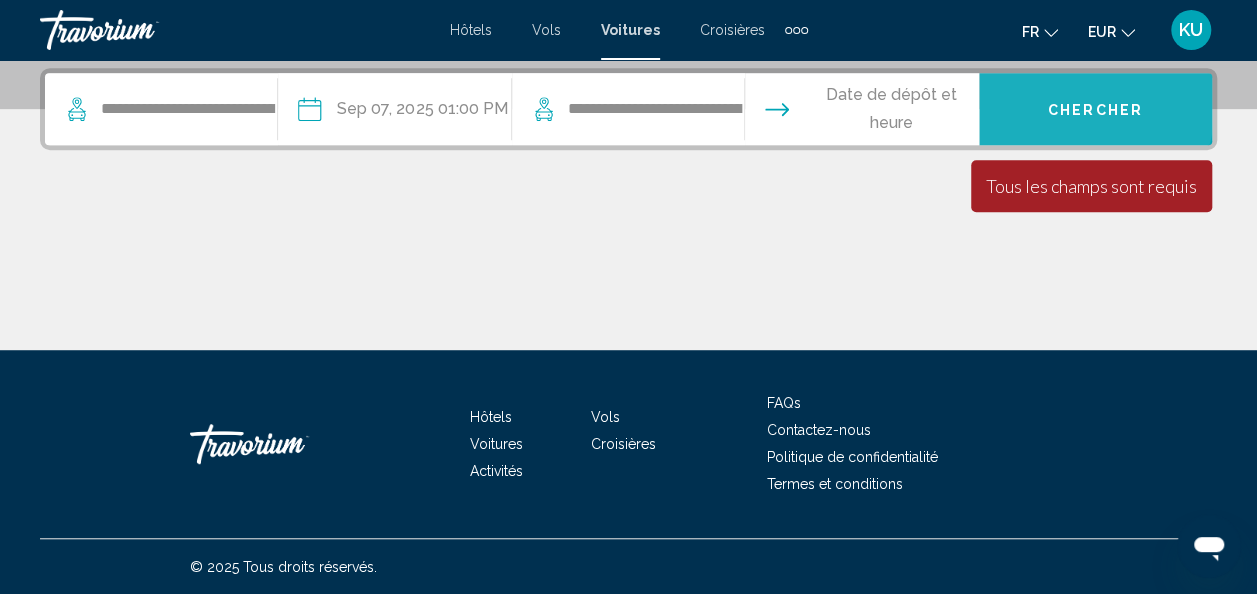 click on "Chercher" at bounding box center [1095, 109] 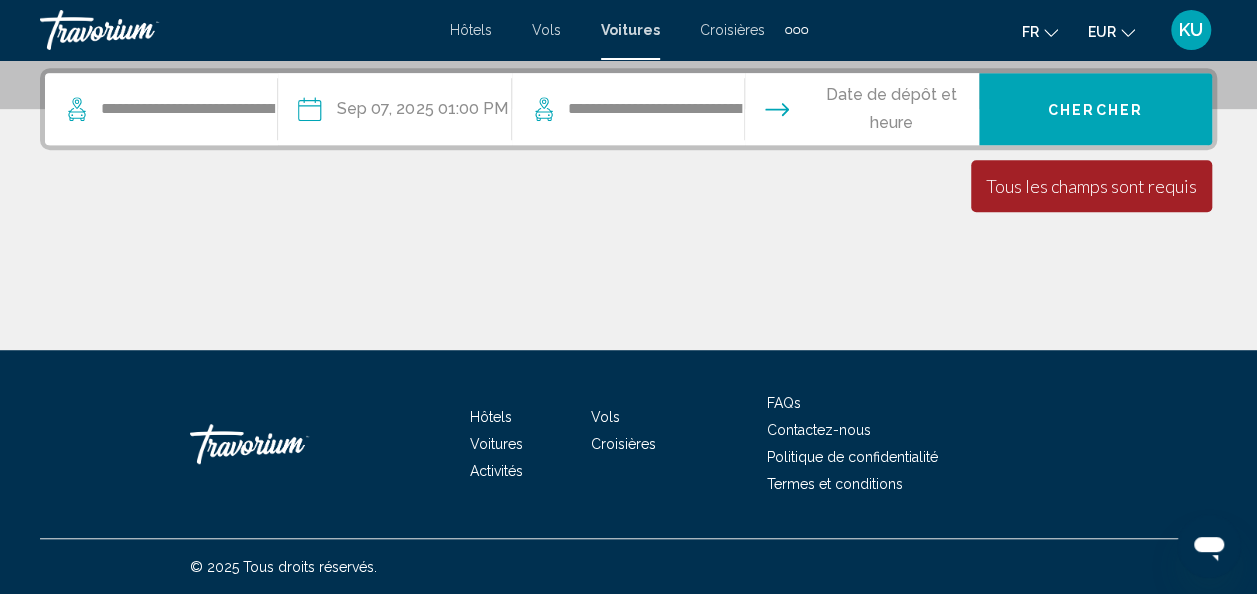 click on "**********" at bounding box center [393, 112] 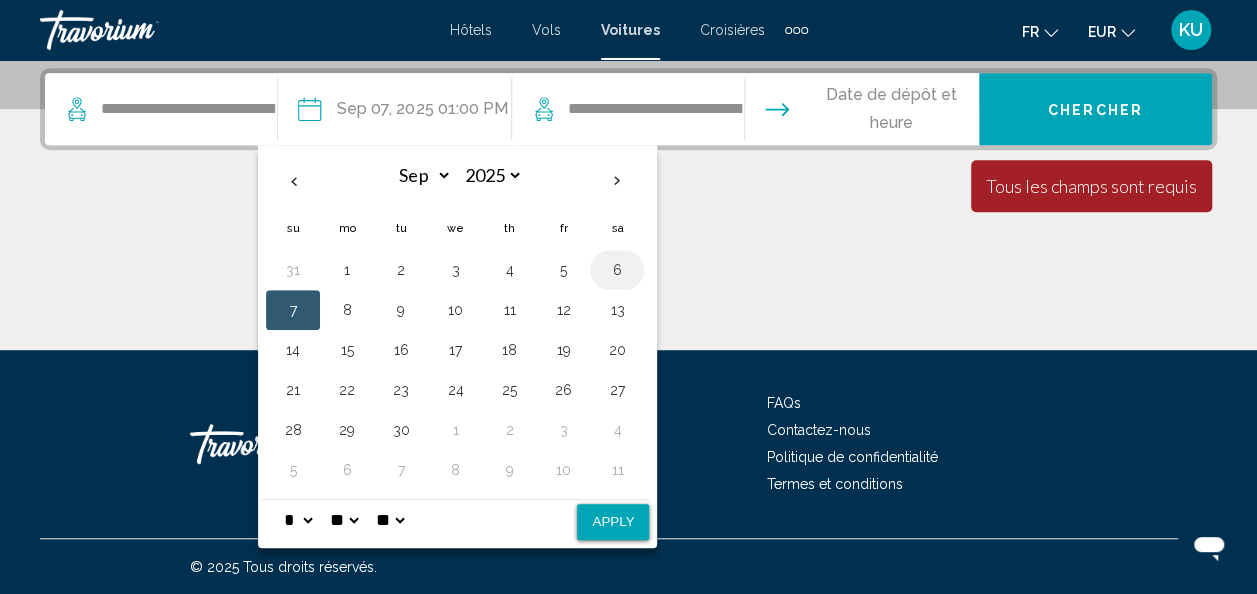 click on "6" at bounding box center [617, 270] 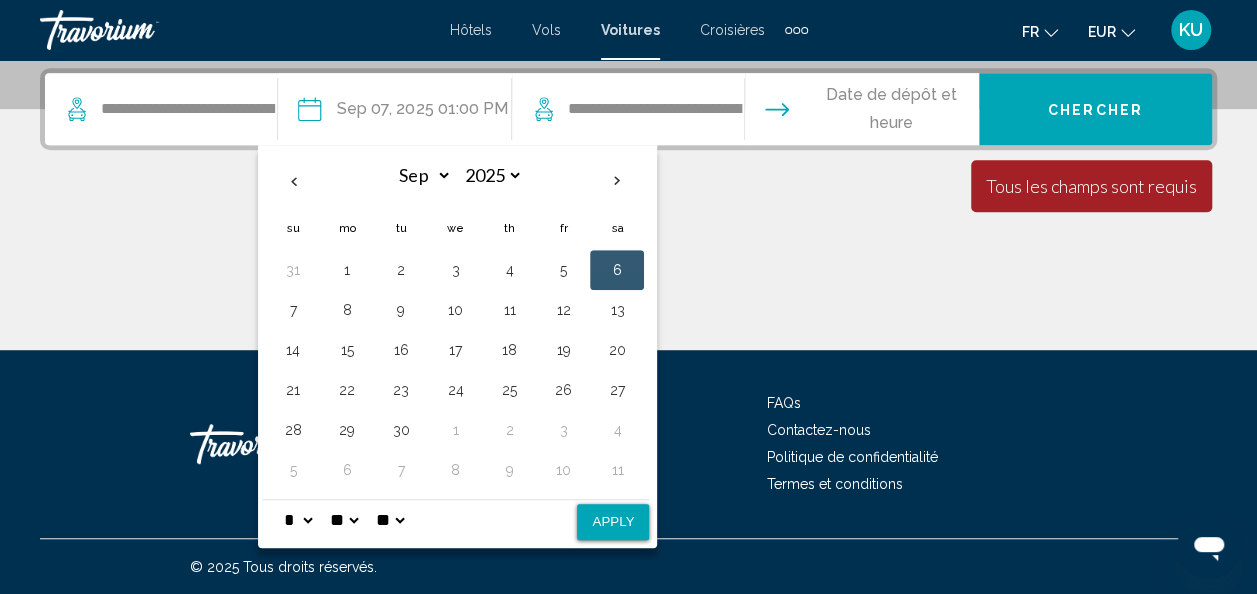 click on "Apply" at bounding box center [613, 522] 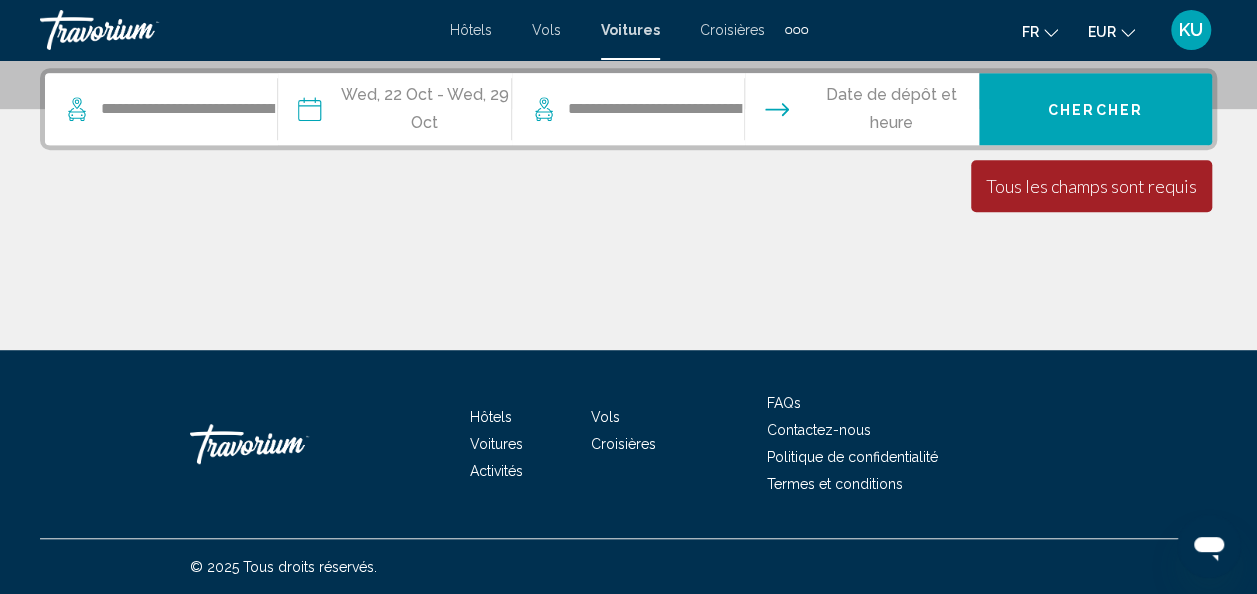 click at bounding box center (860, 112) 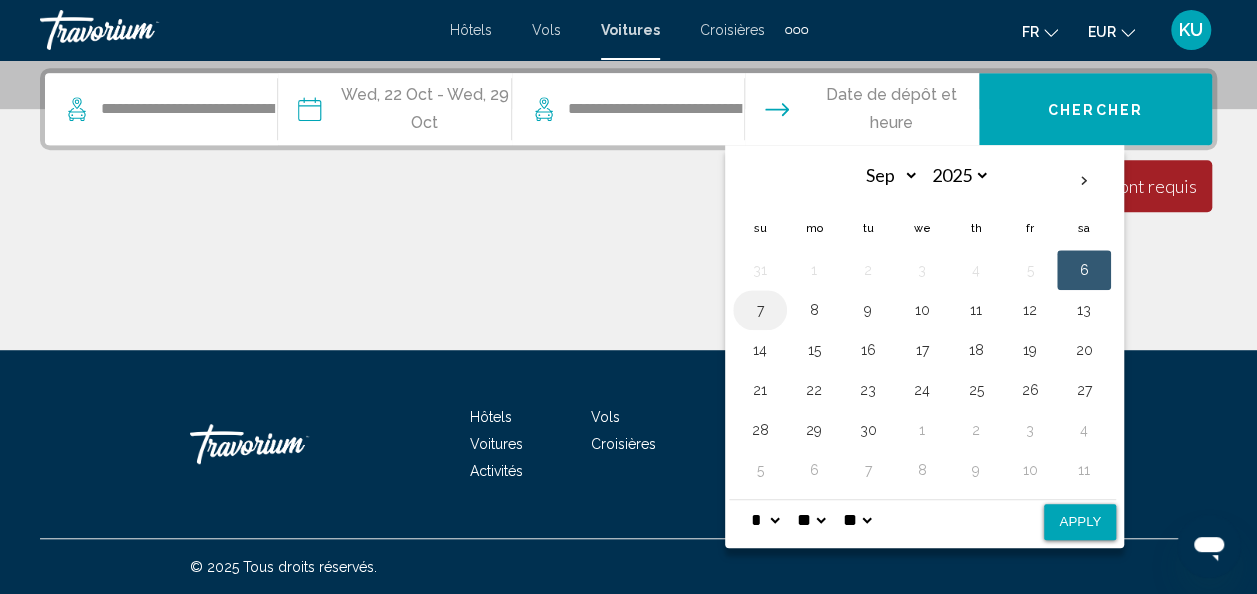 click on "7" at bounding box center (760, 310) 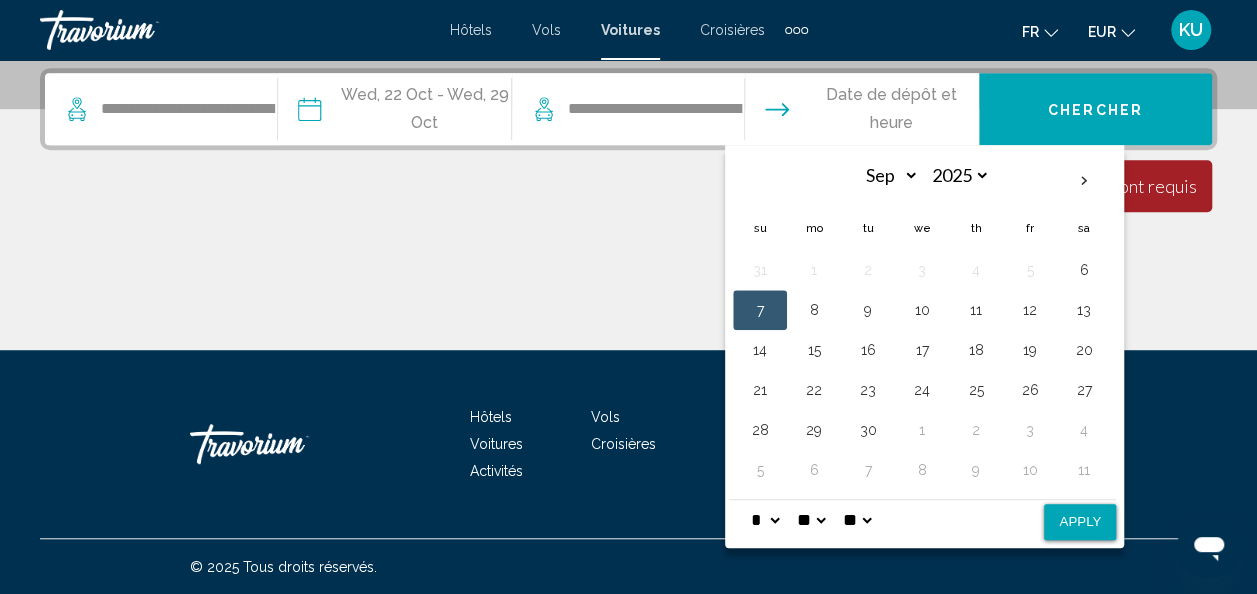click on "* * * * * * * * * ** ** **" at bounding box center (765, 520) 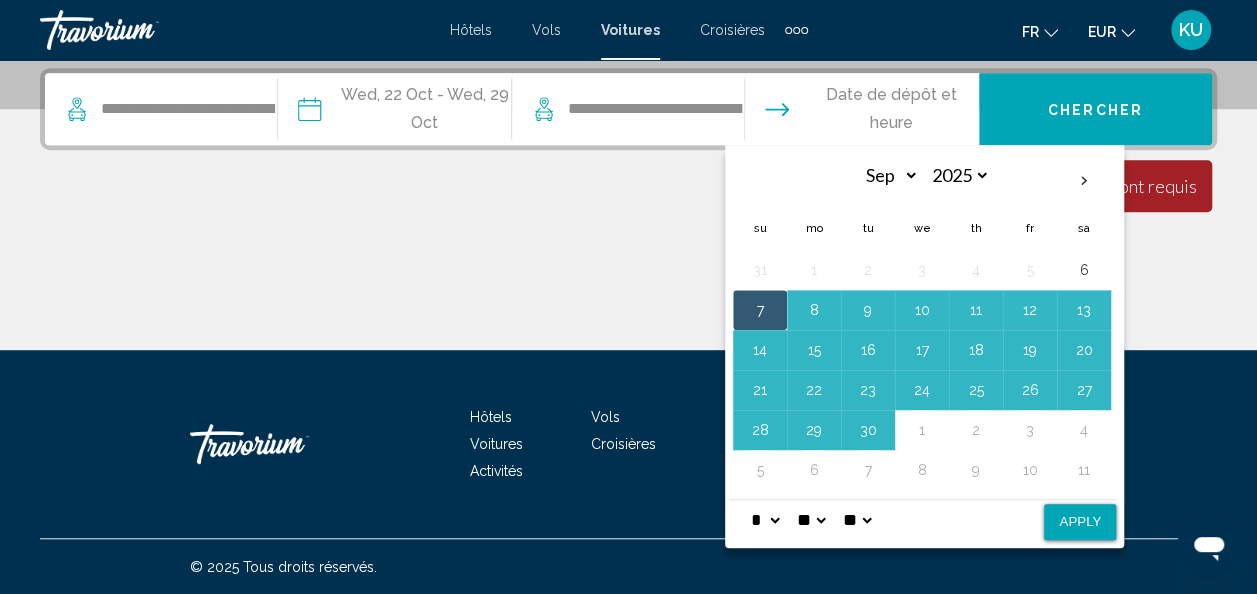 click on "Apply" at bounding box center [1080, 522] 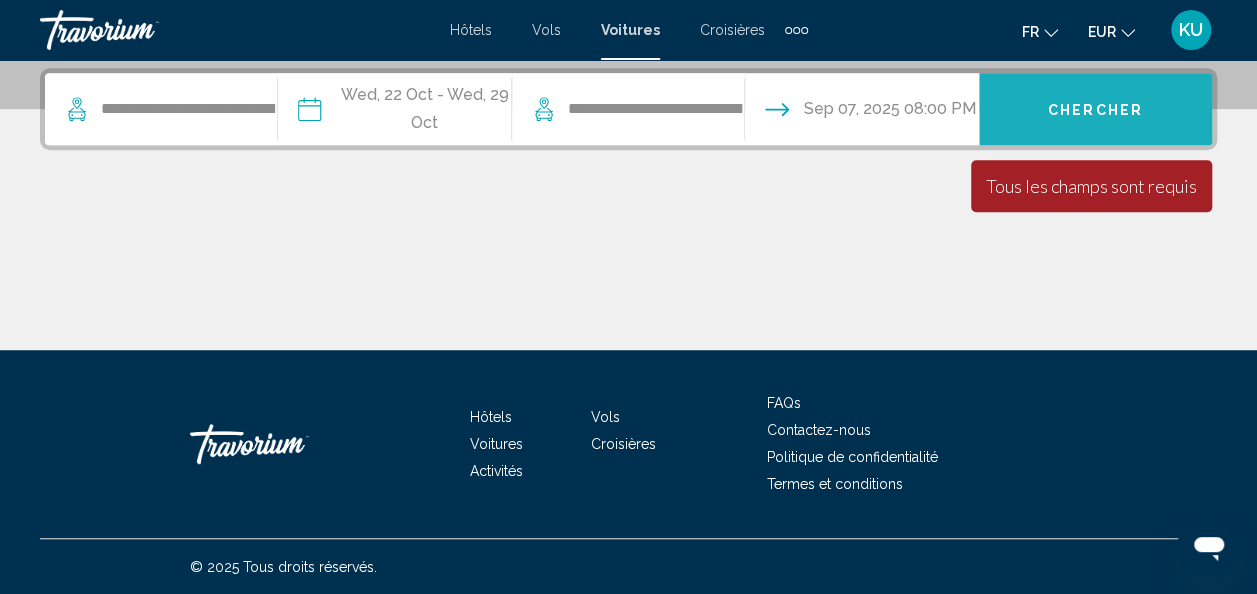 click on "Chercher" at bounding box center [1095, 110] 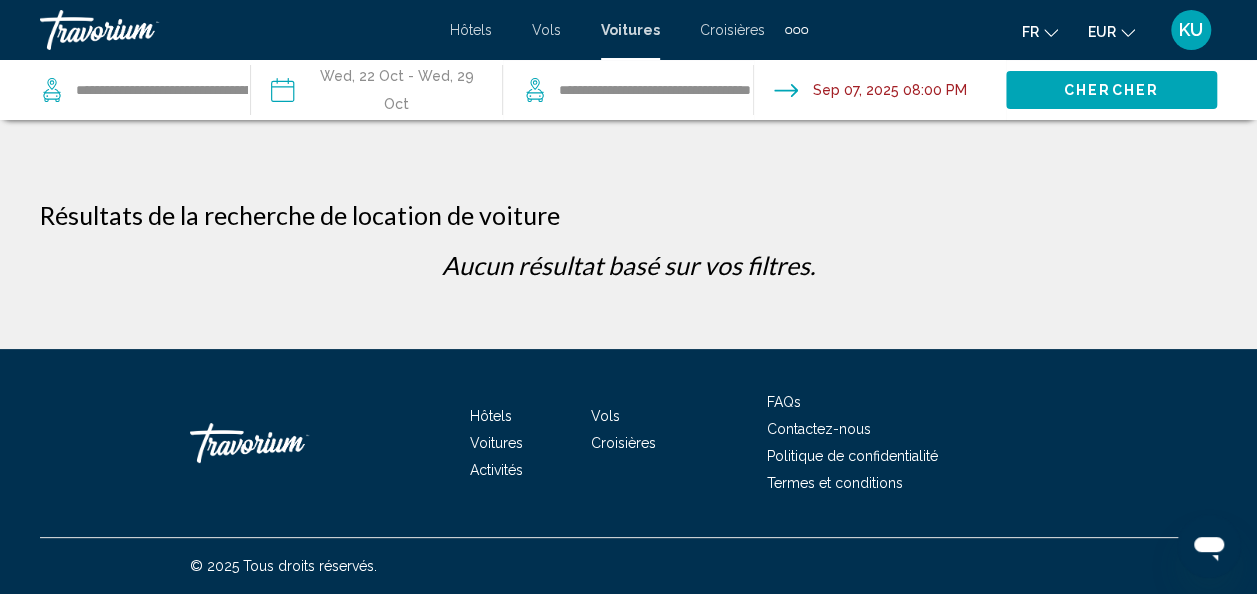 scroll, scrollTop: 0, scrollLeft: 0, axis: both 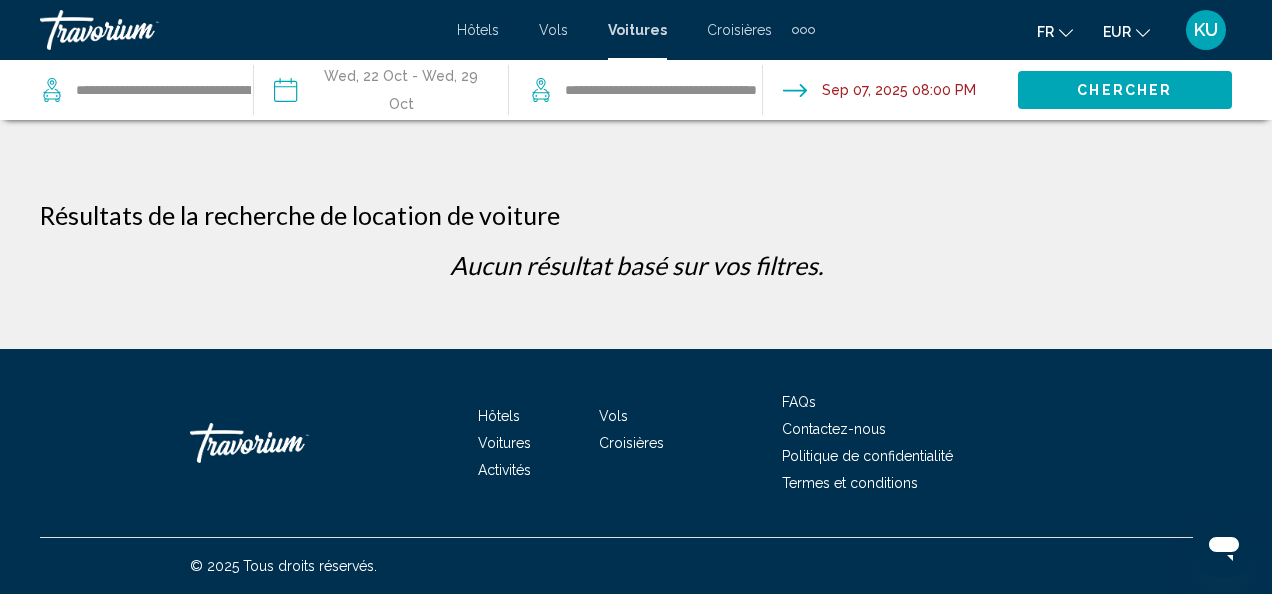 click on "Hôtels" at bounding box center (478, 30) 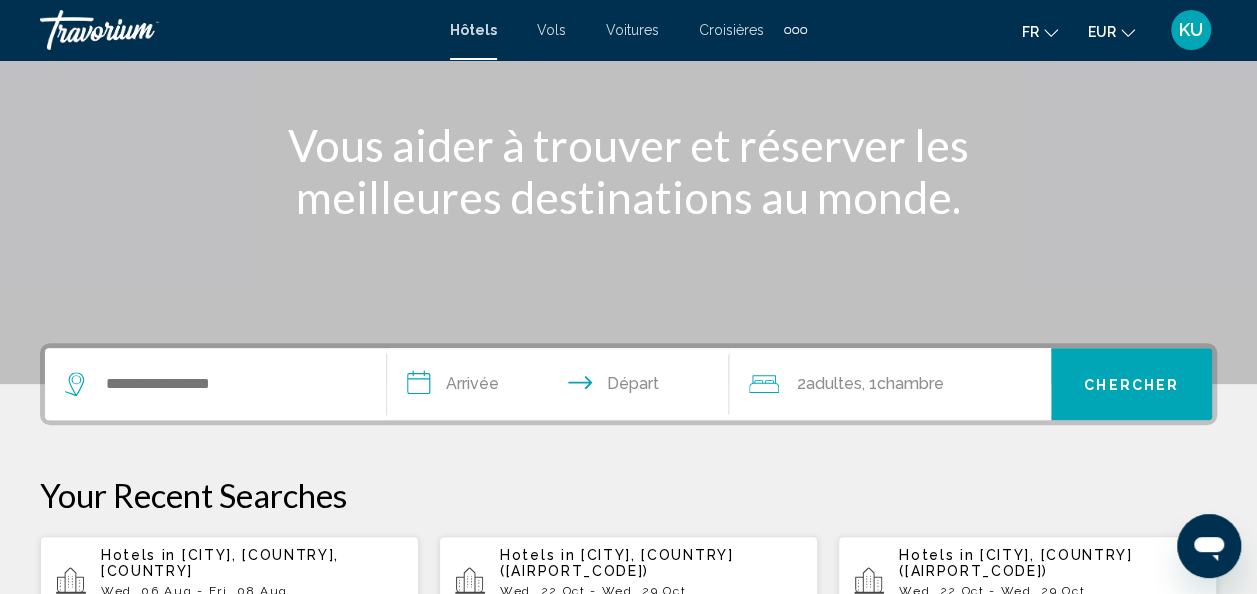 scroll, scrollTop: 231, scrollLeft: 0, axis: vertical 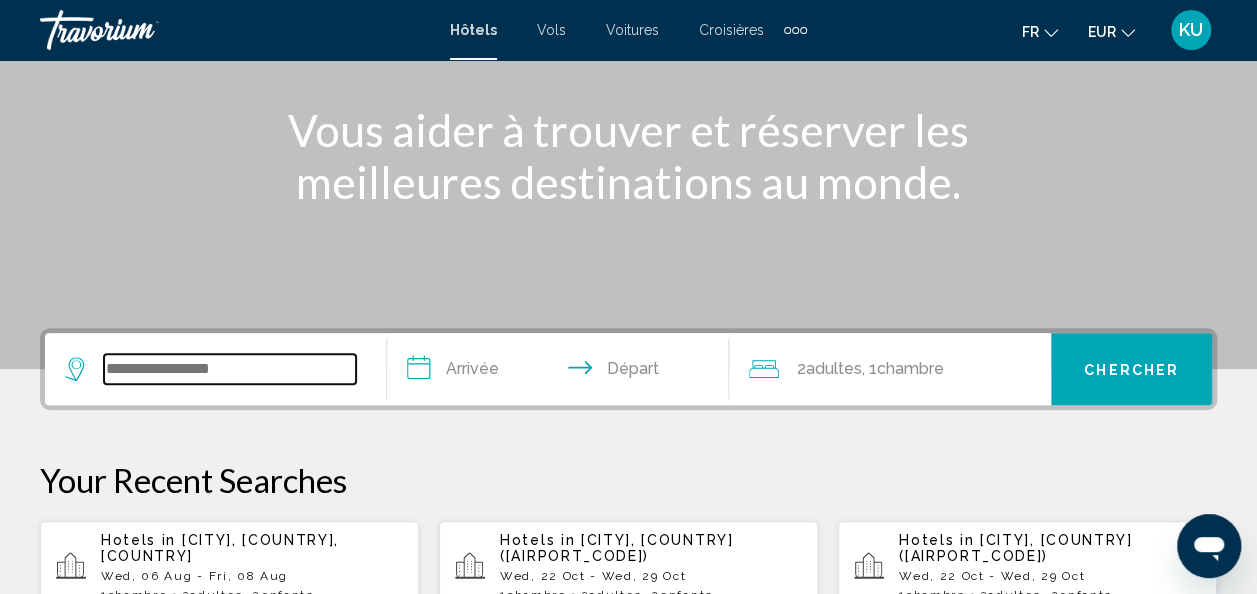 click at bounding box center [230, 369] 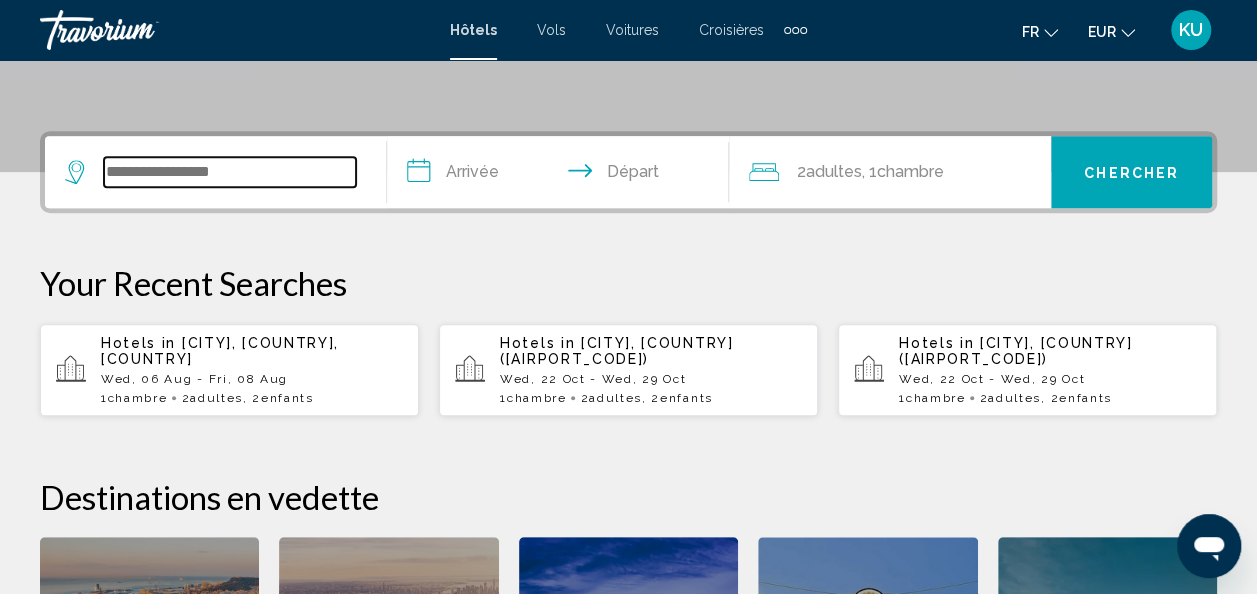 scroll, scrollTop: 494, scrollLeft: 0, axis: vertical 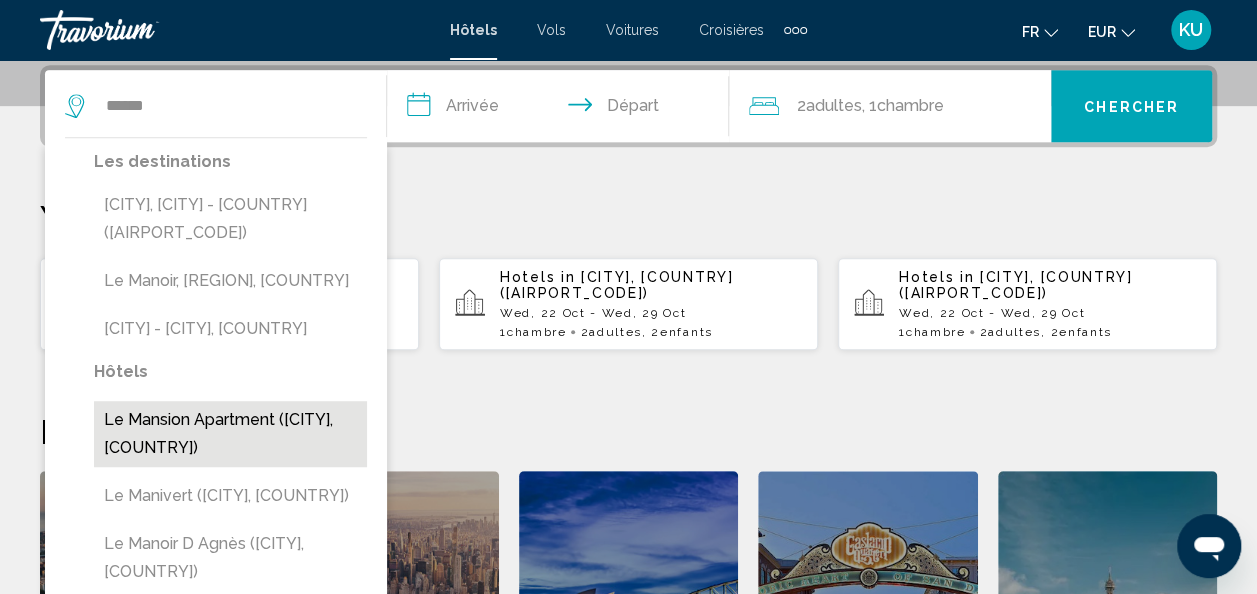 click on "Le Mansion Apartment ([CITY], [COUNTRY])" at bounding box center [230, 434] 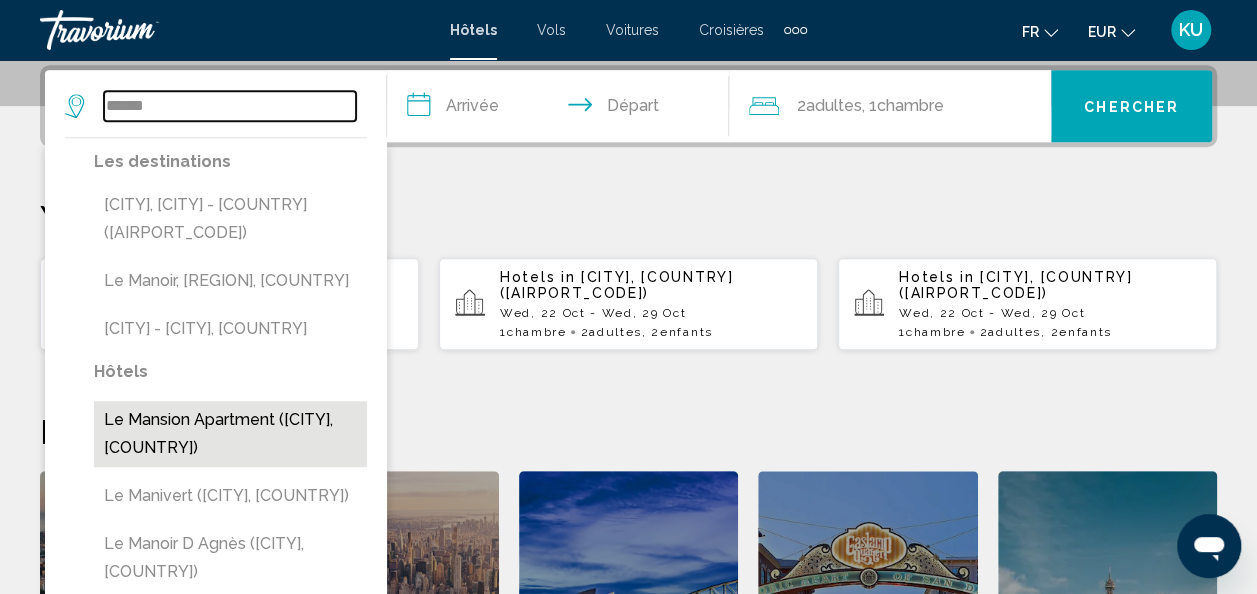 type on "**********" 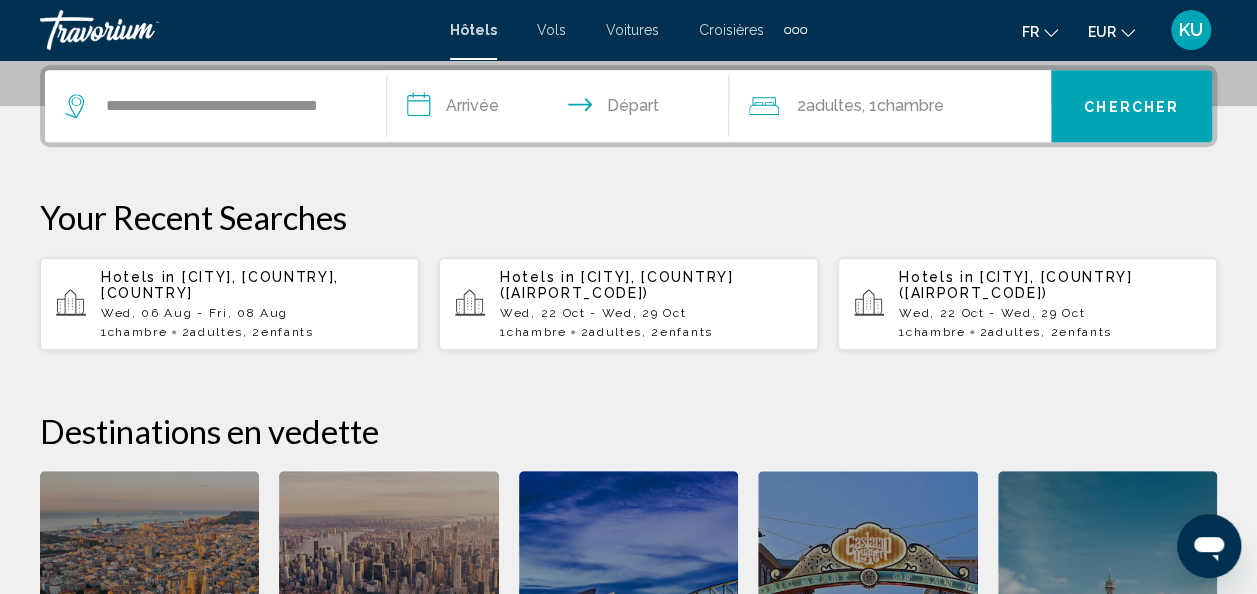 click on "**********" at bounding box center (562, 109) 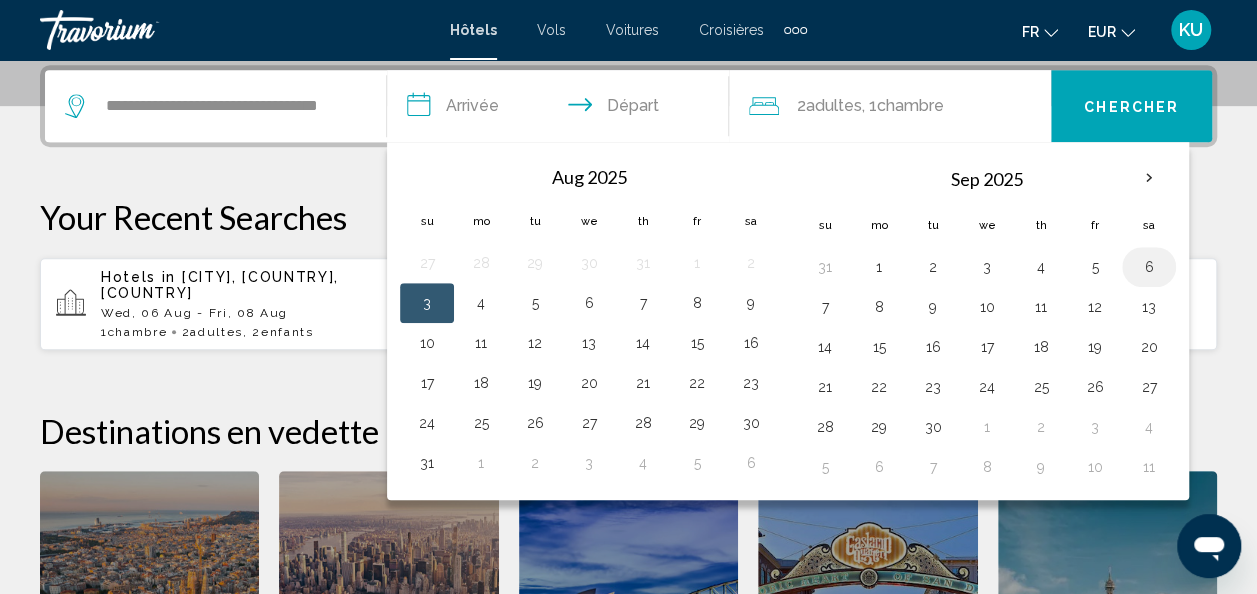 click on "6" at bounding box center (1149, 267) 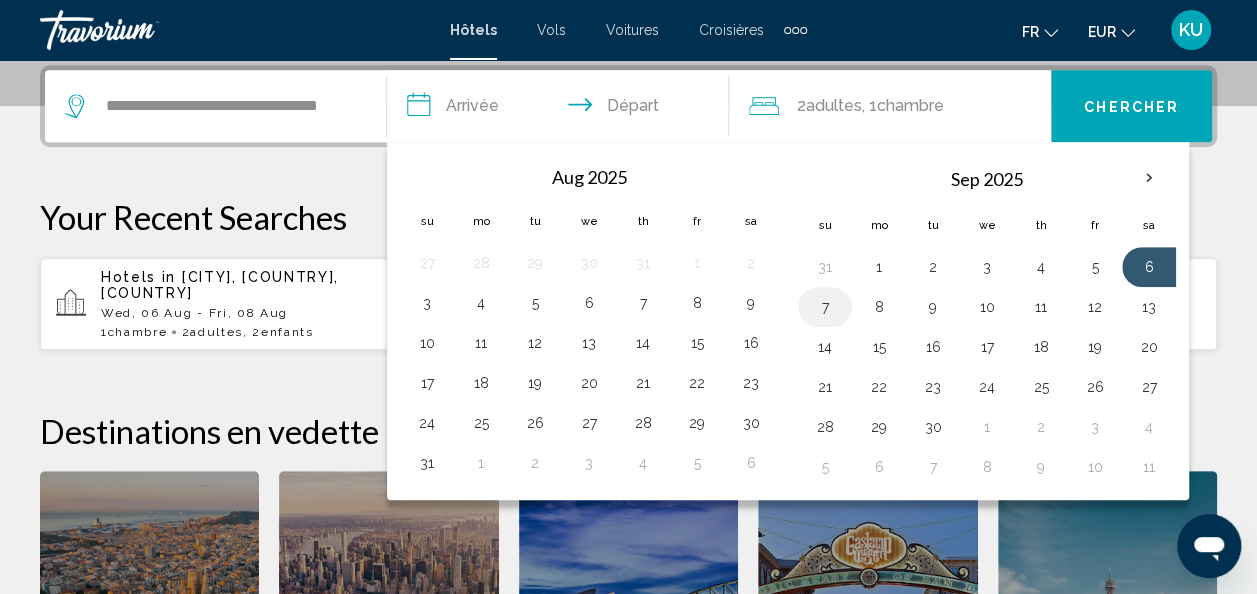 click on "7" at bounding box center (825, 307) 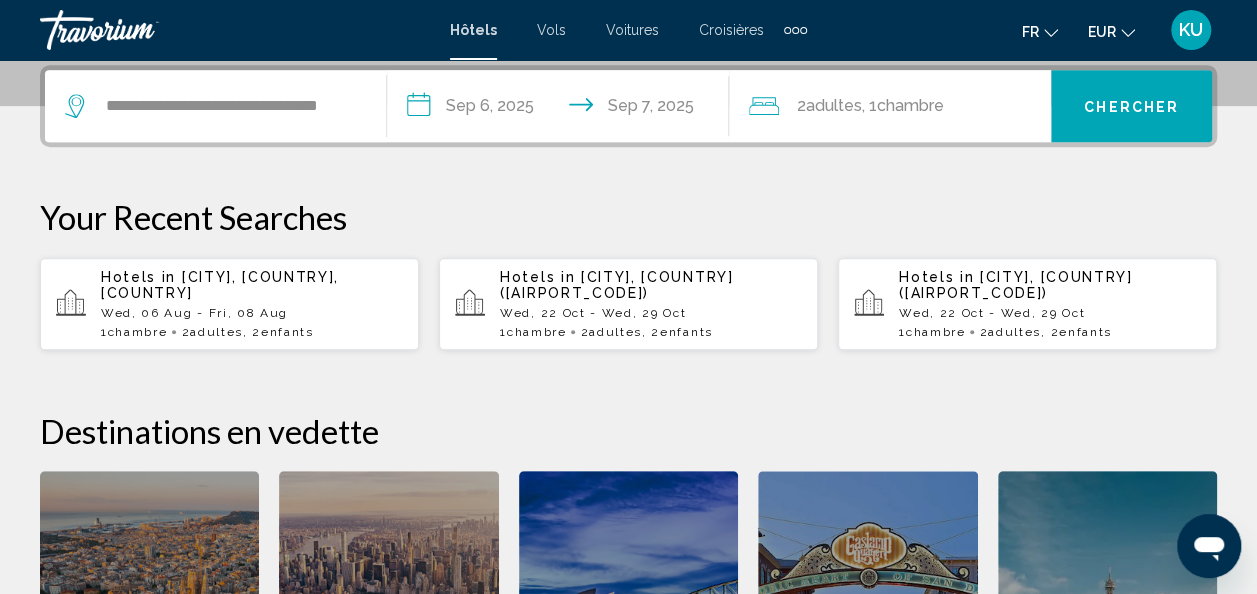 click on "Chambre" 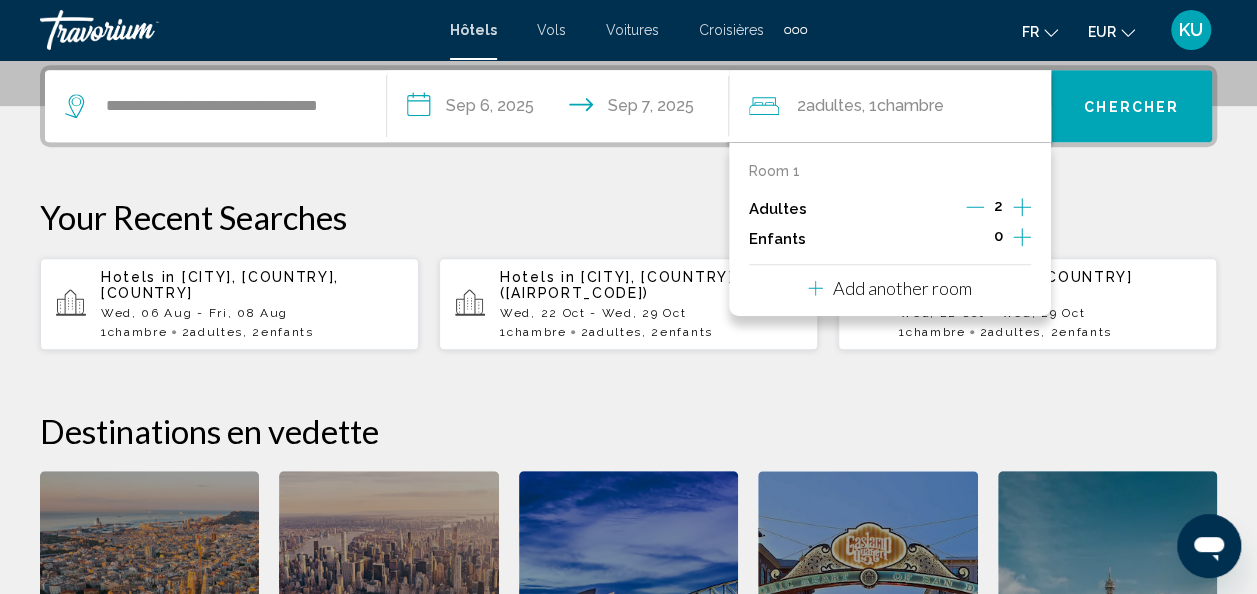 click 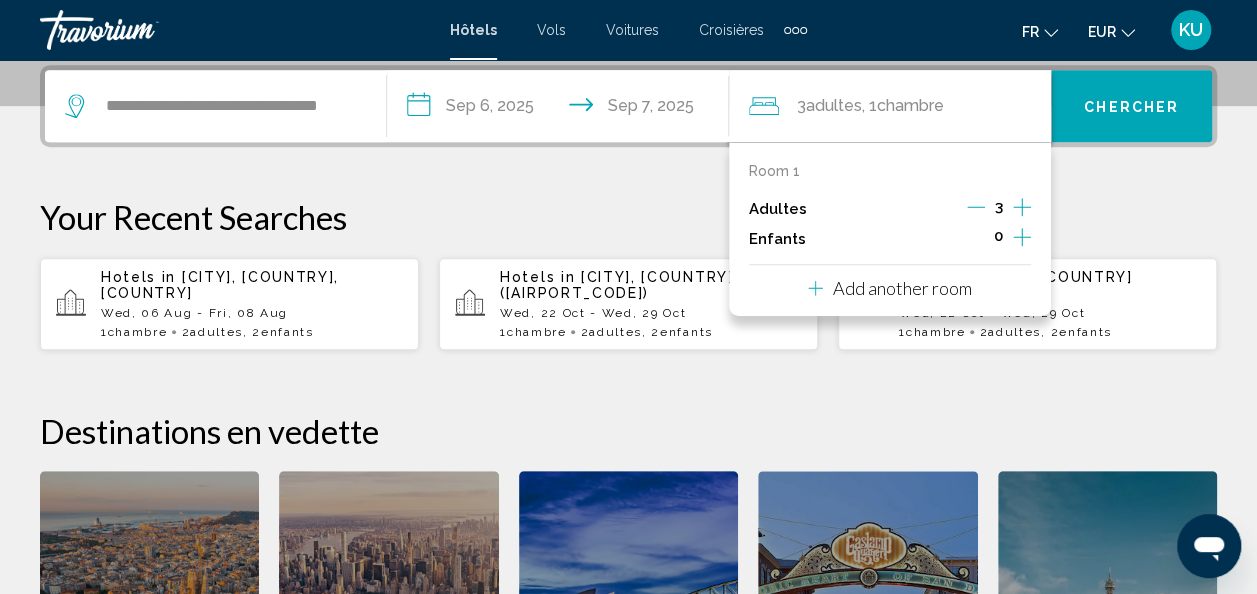click 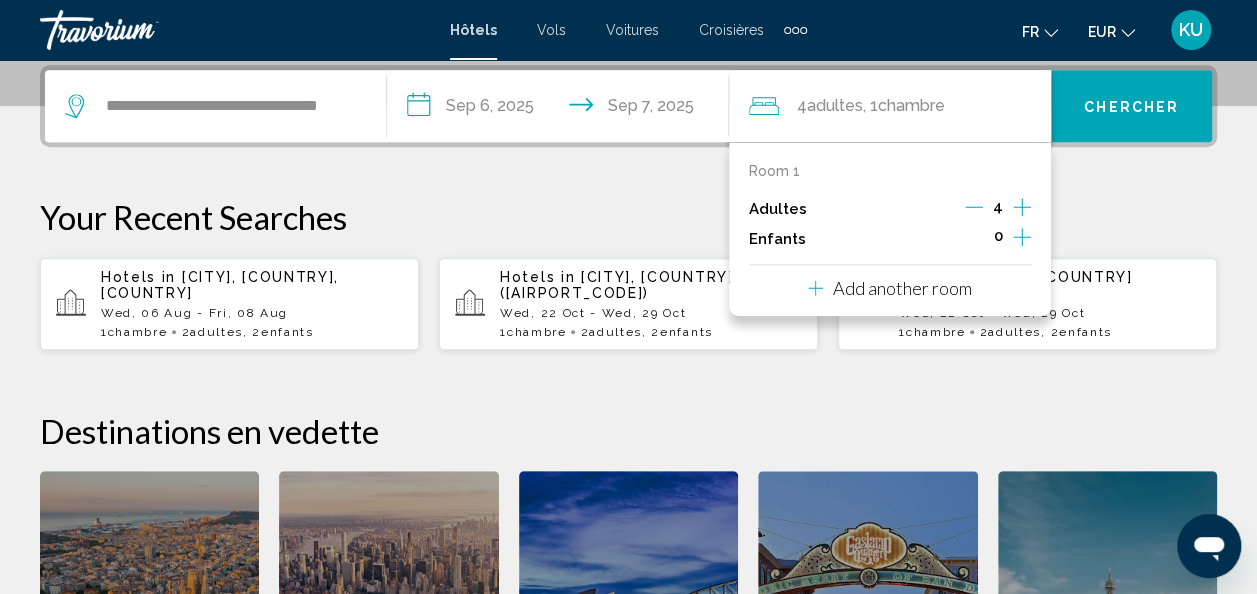 click 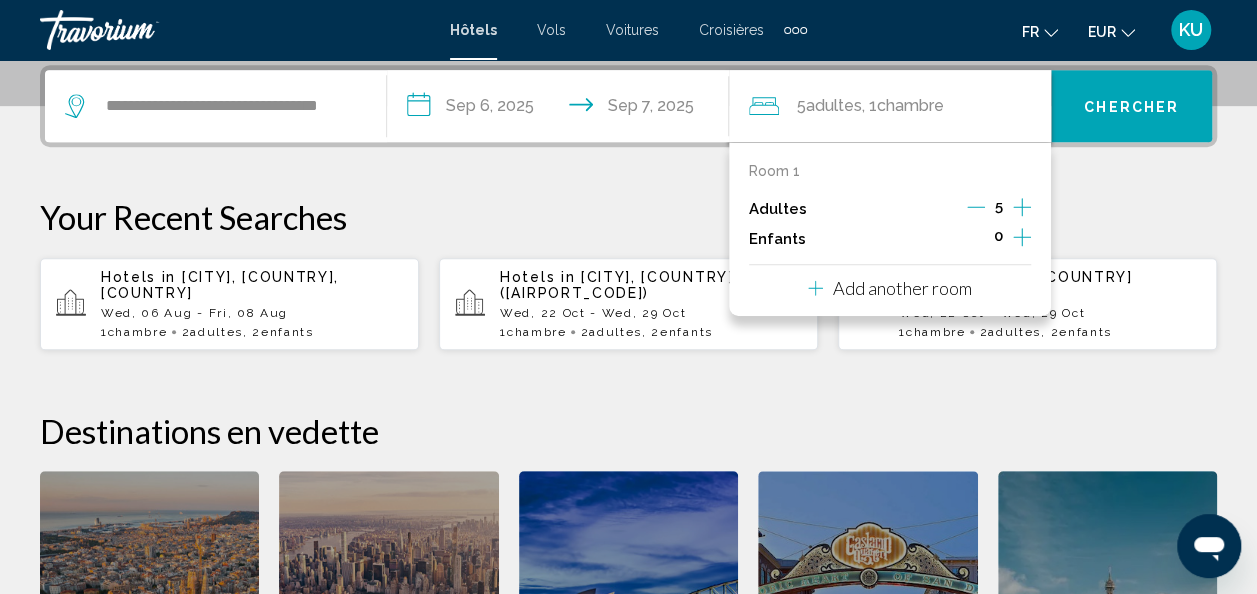 click 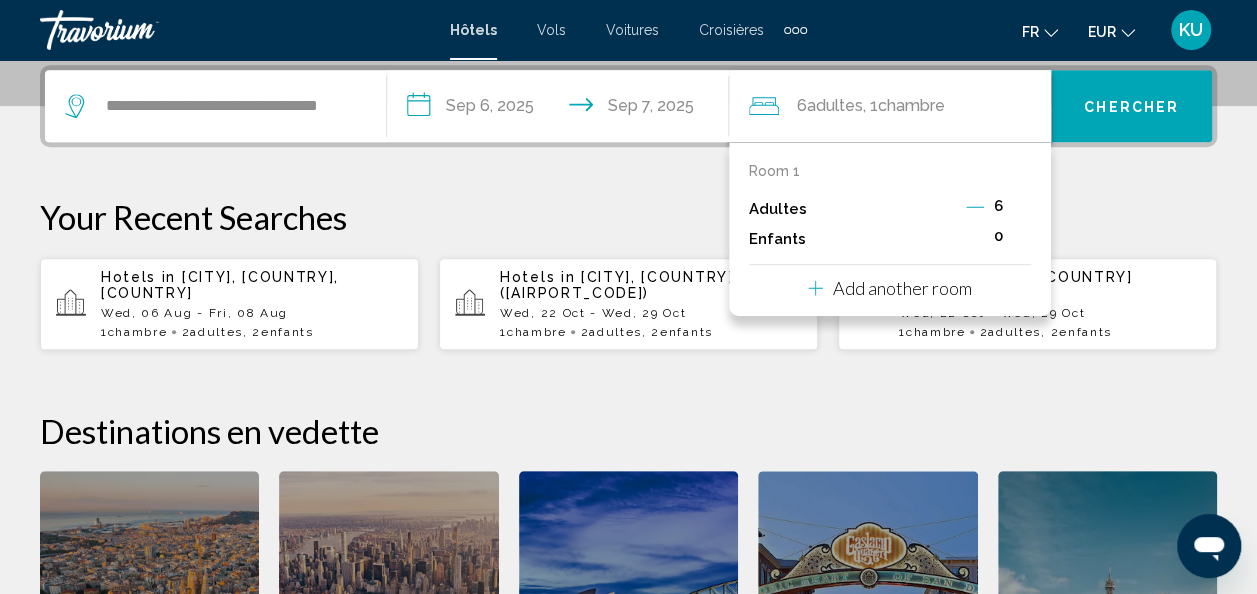 click on "0" at bounding box center (998, 239) 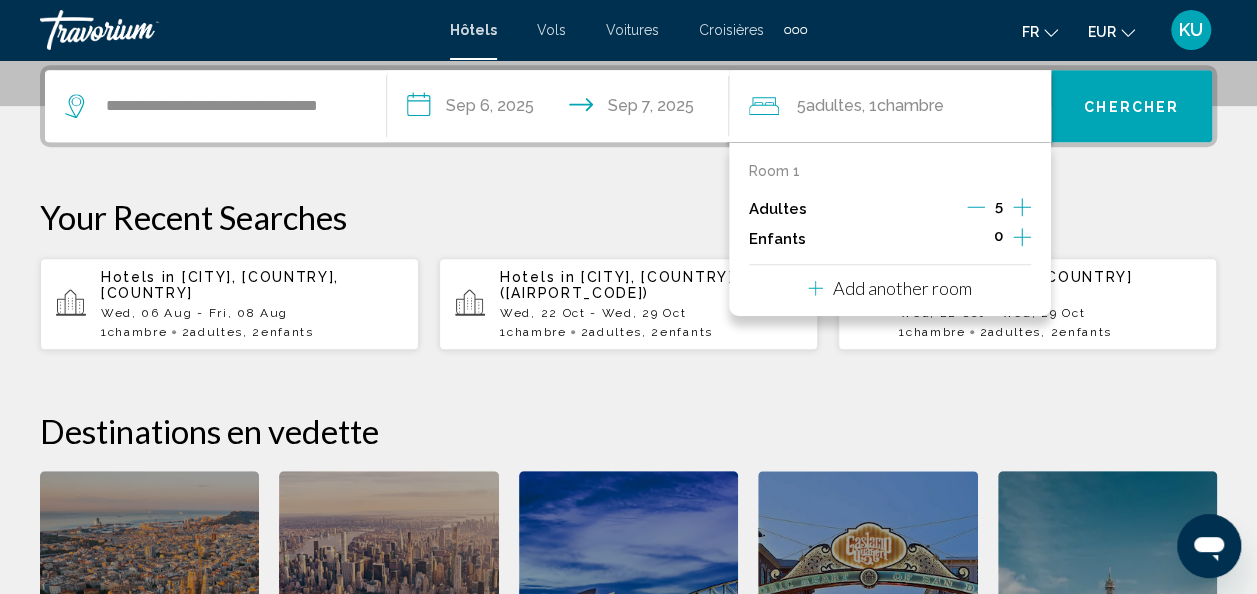 click 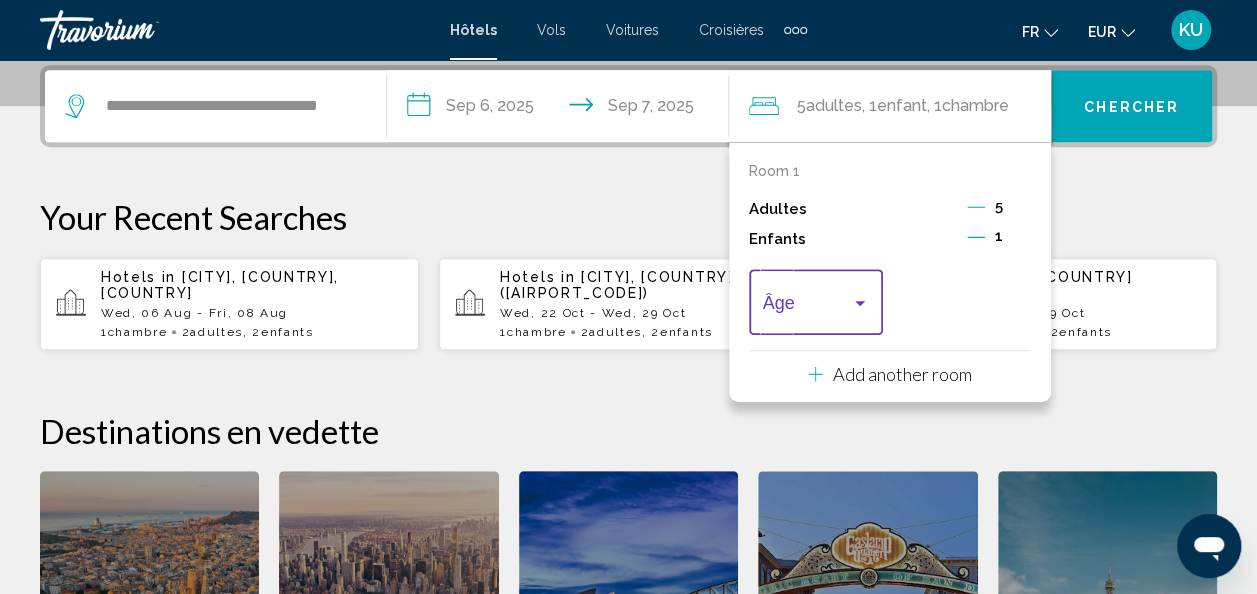 click at bounding box center [807, 307] 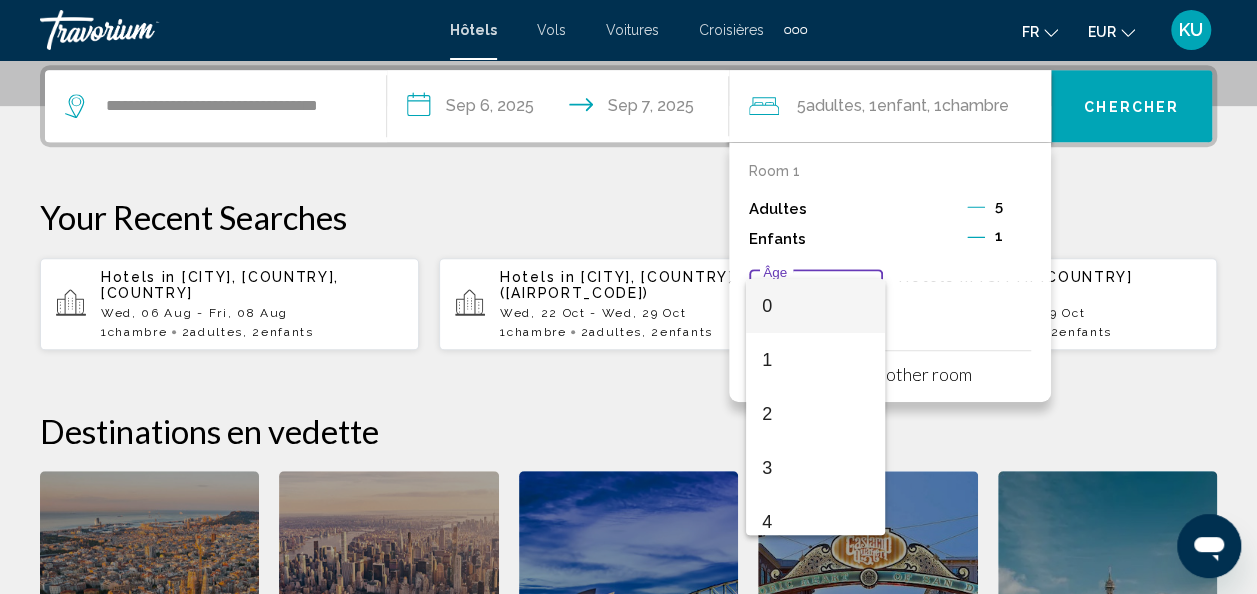 scroll, scrollTop: 224, scrollLeft: 0, axis: vertical 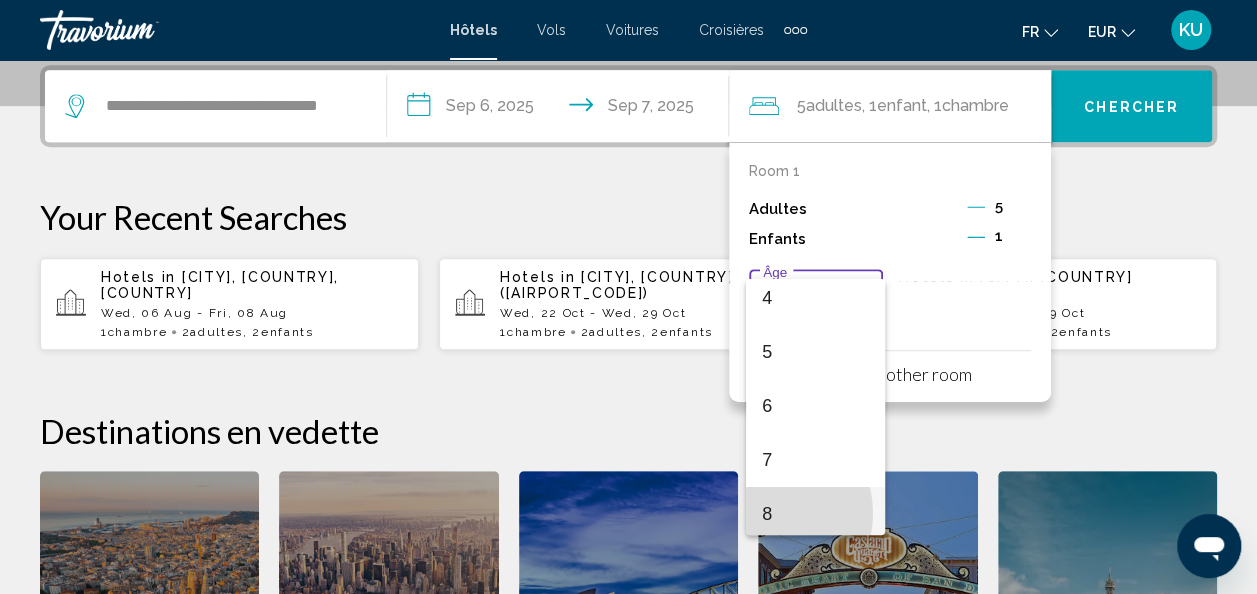 click on "8" at bounding box center (815, 514) 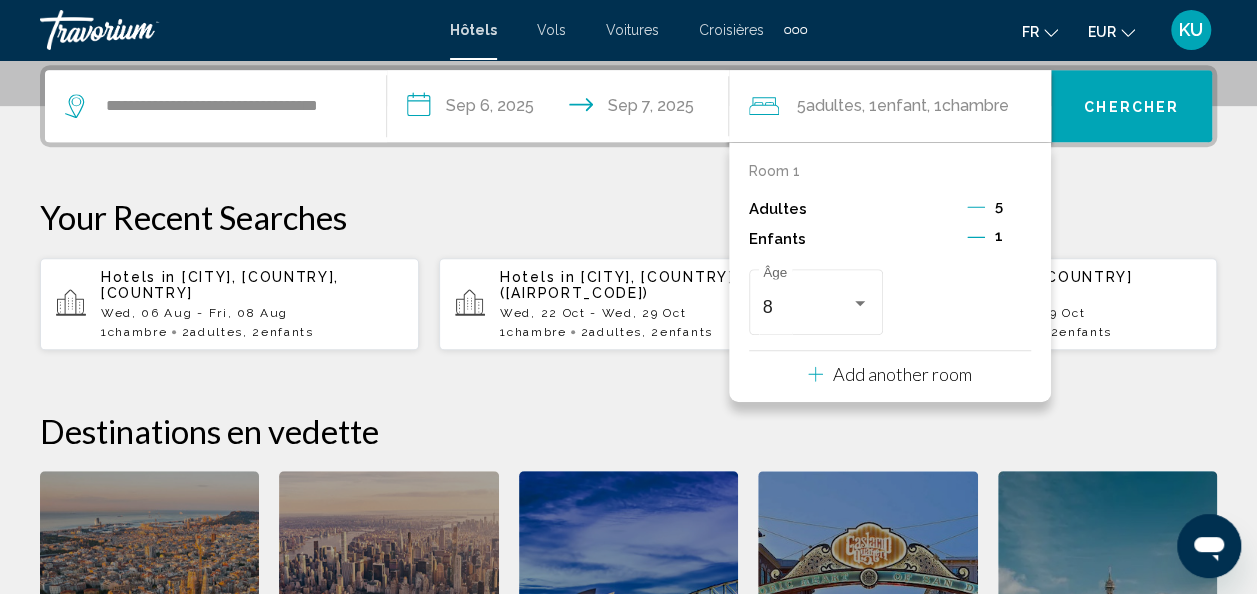 click 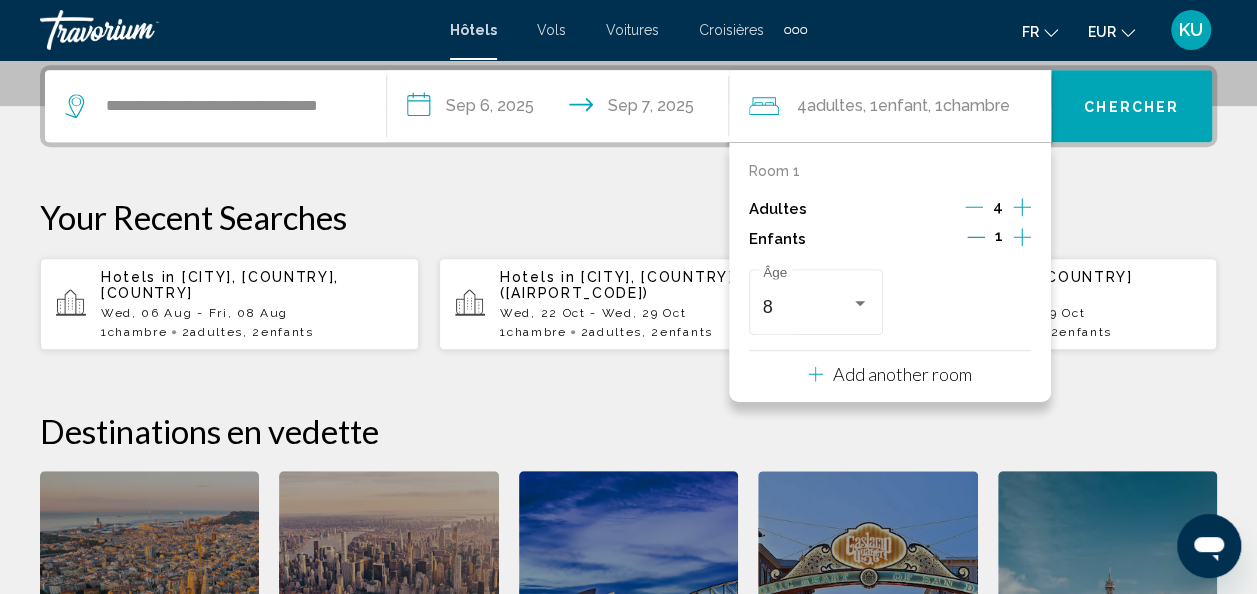 click 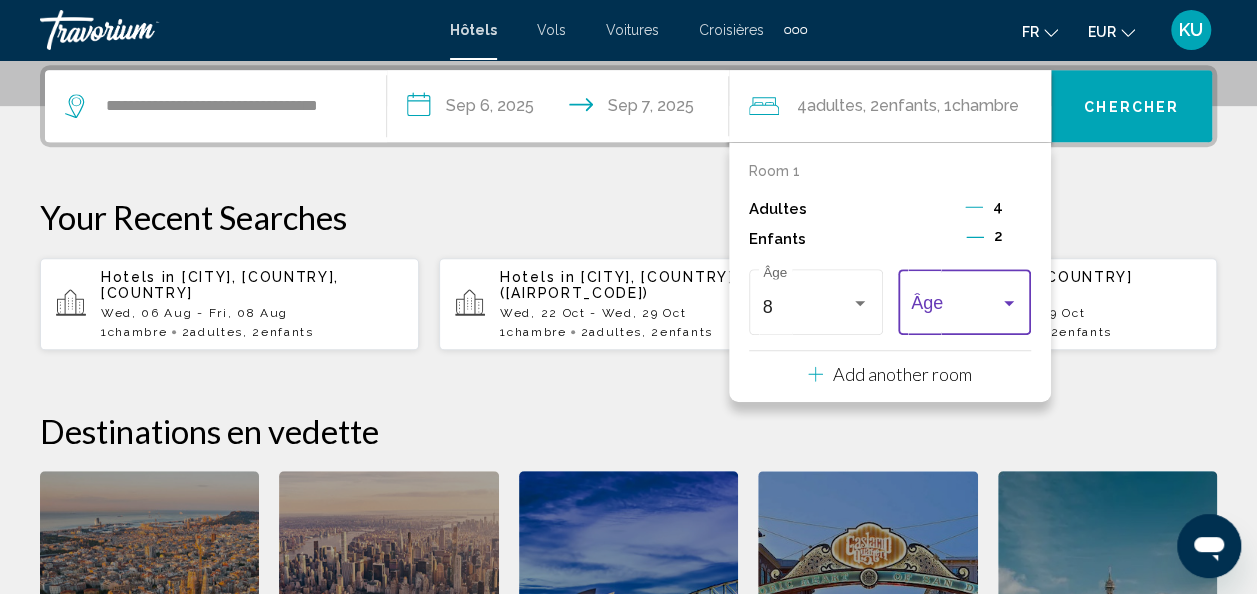 click at bounding box center [1009, 303] 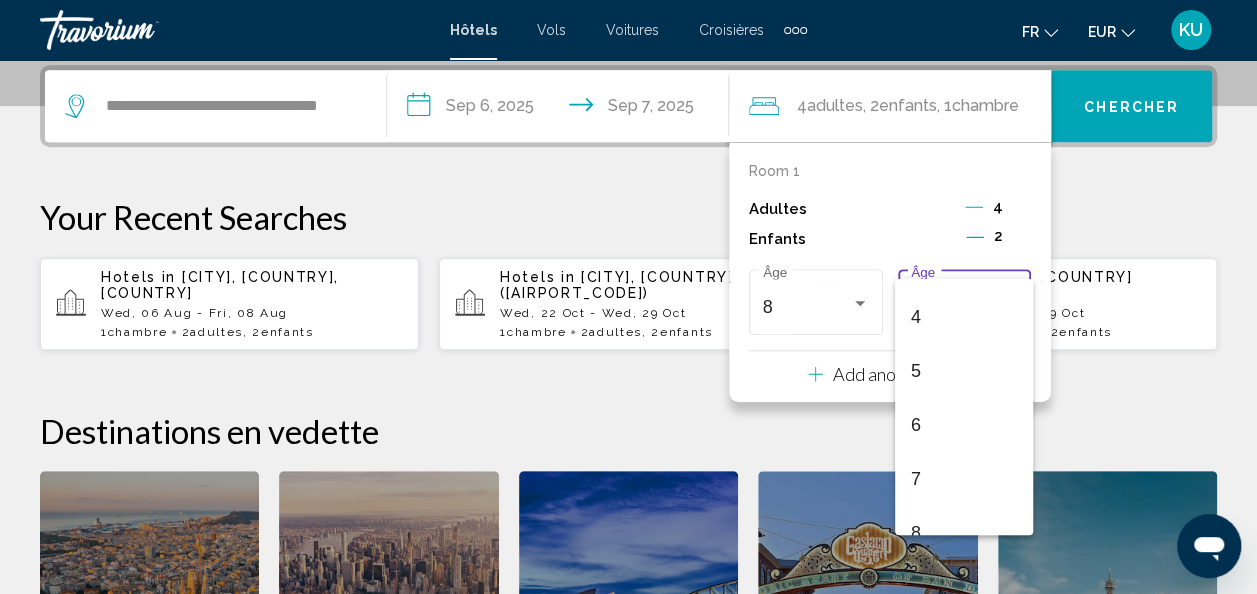 scroll, scrollTop: 224, scrollLeft: 0, axis: vertical 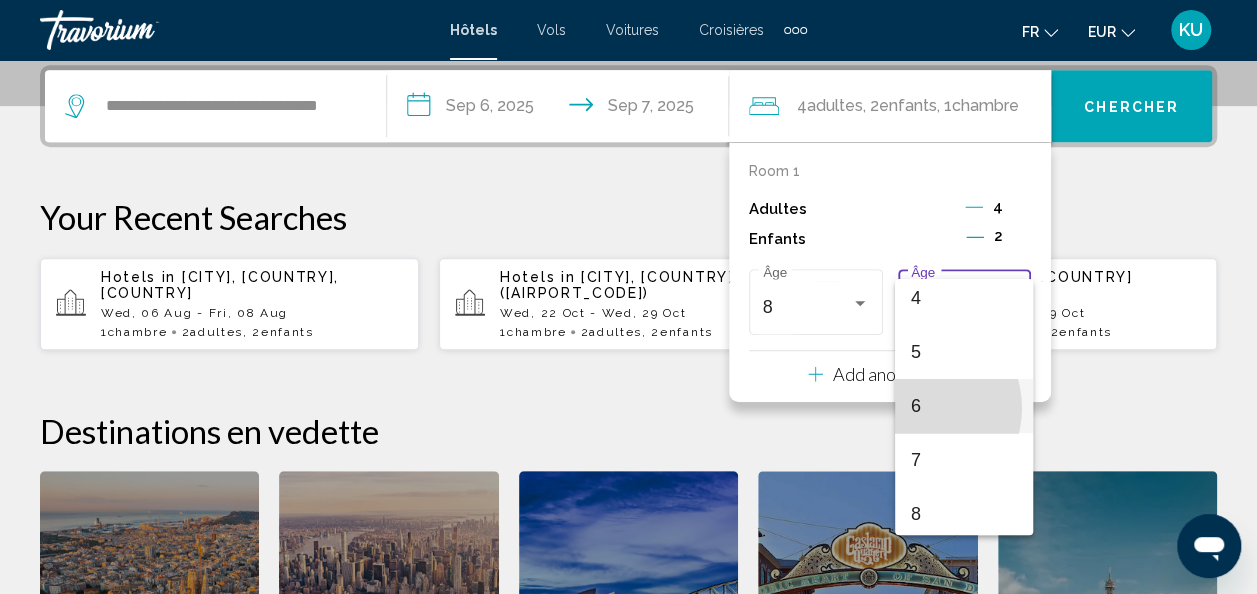 click on "6" at bounding box center [964, 406] 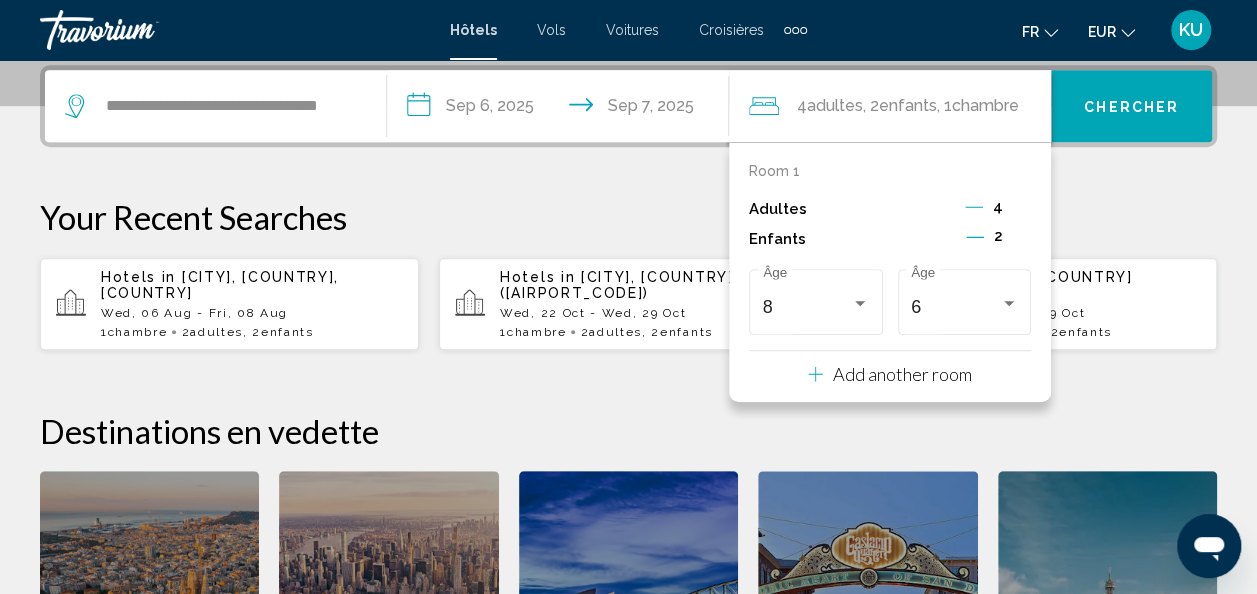 click on "Add another room" at bounding box center [902, 374] 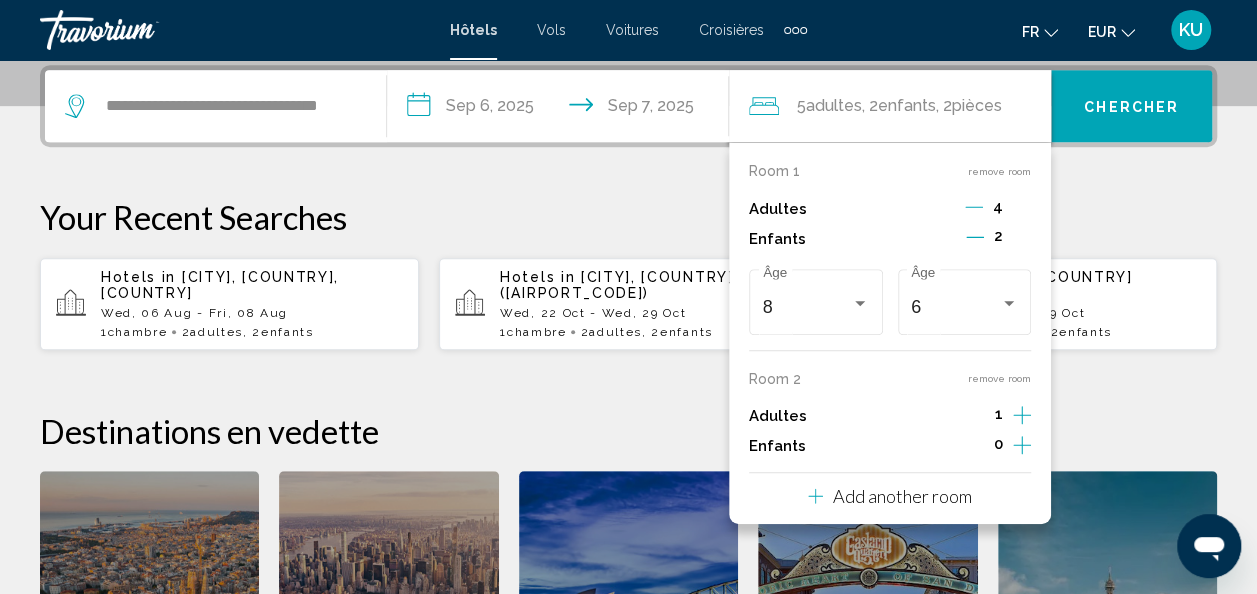 click 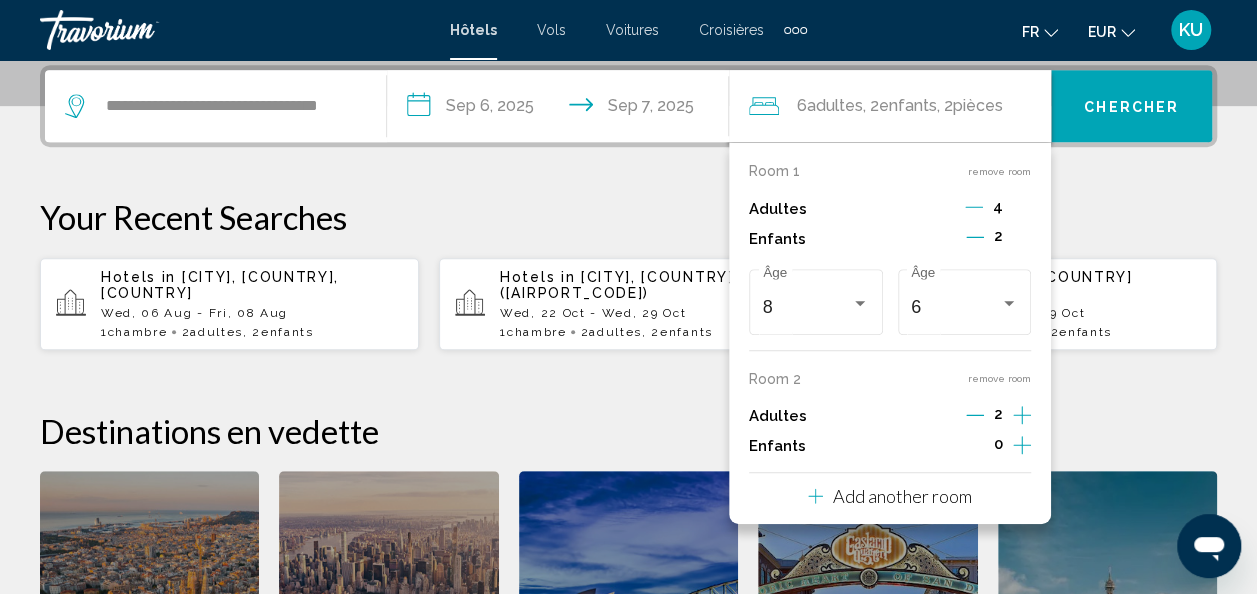 click on "**********" at bounding box center [628, 415] 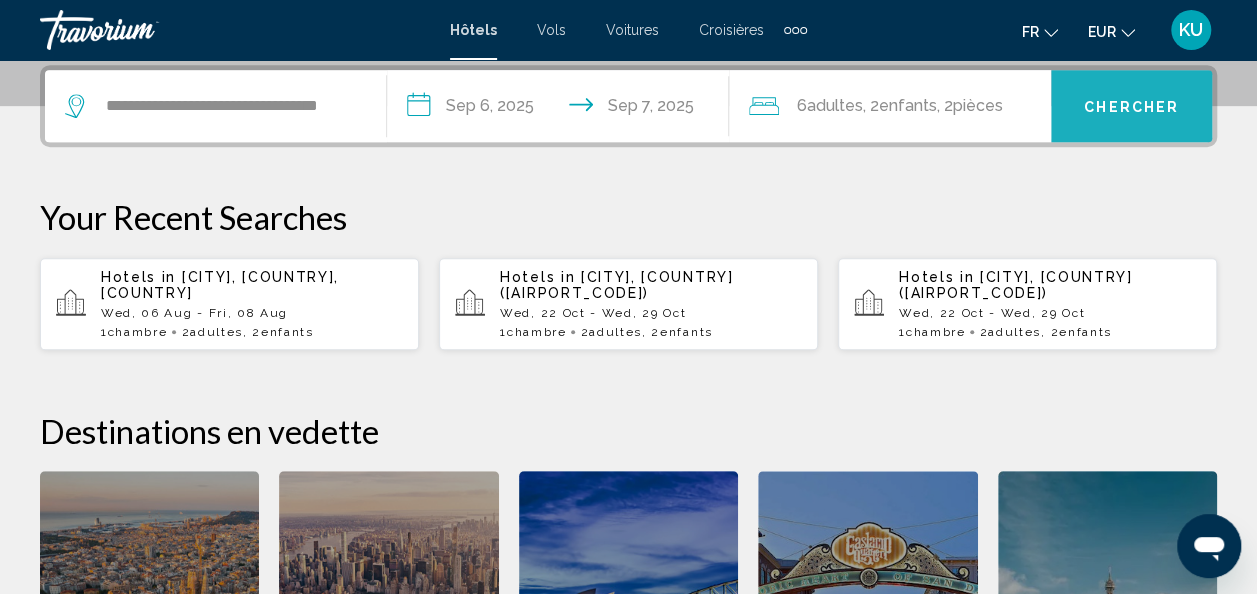 click on "Chercher" at bounding box center (1131, 107) 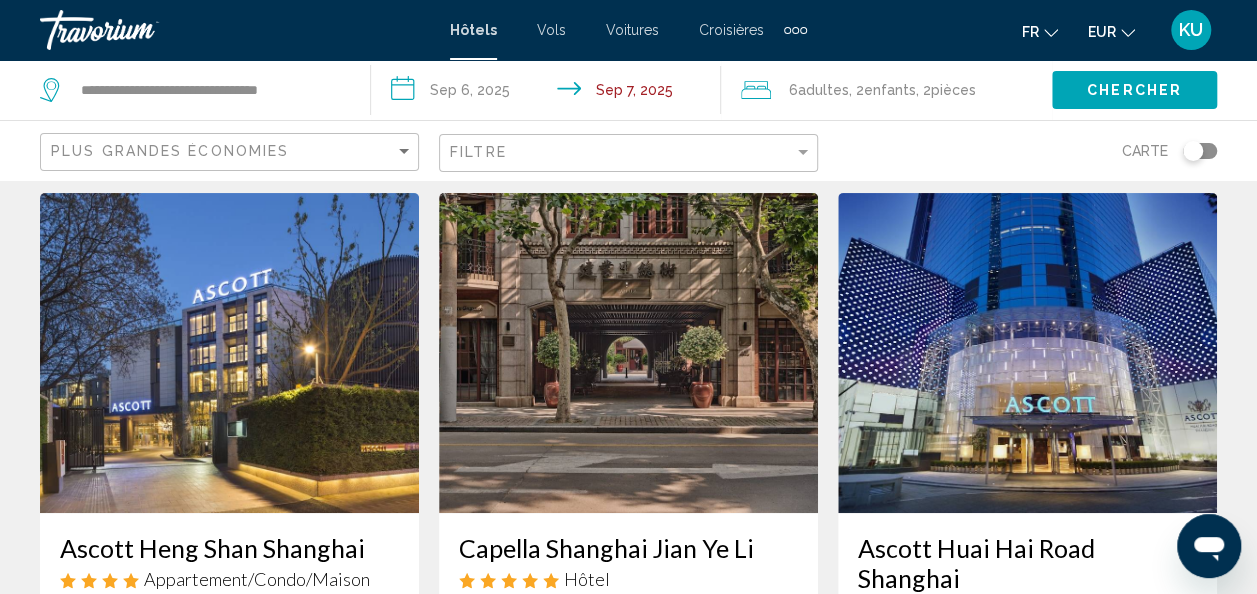 scroll, scrollTop: 54, scrollLeft: 0, axis: vertical 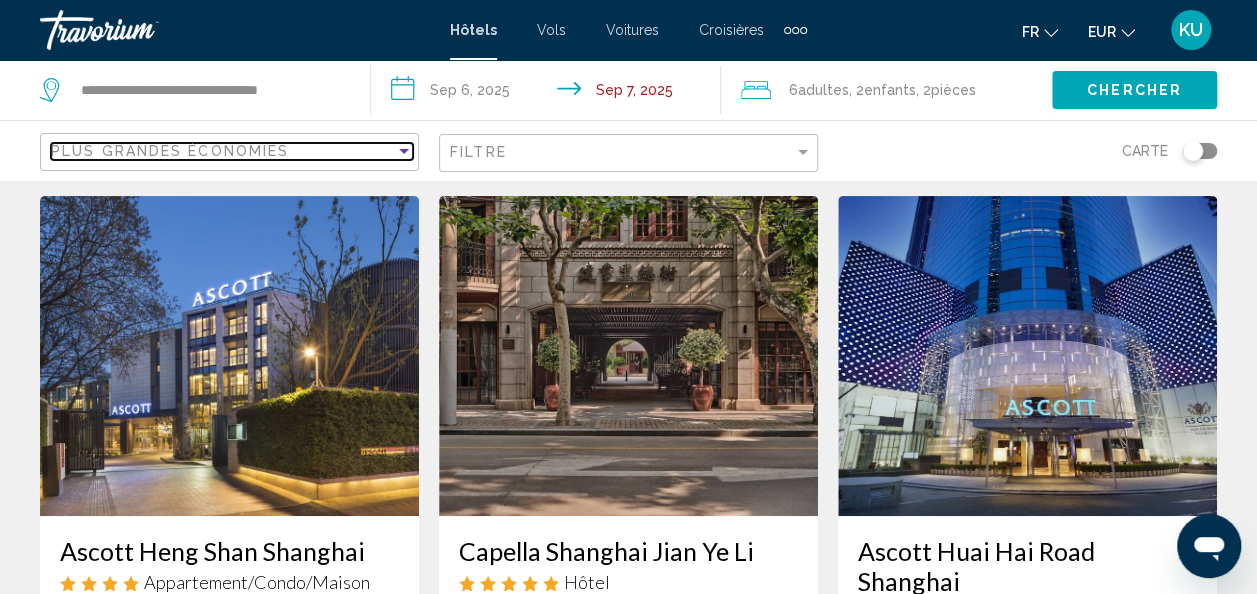 click at bounding box center [404, 151] 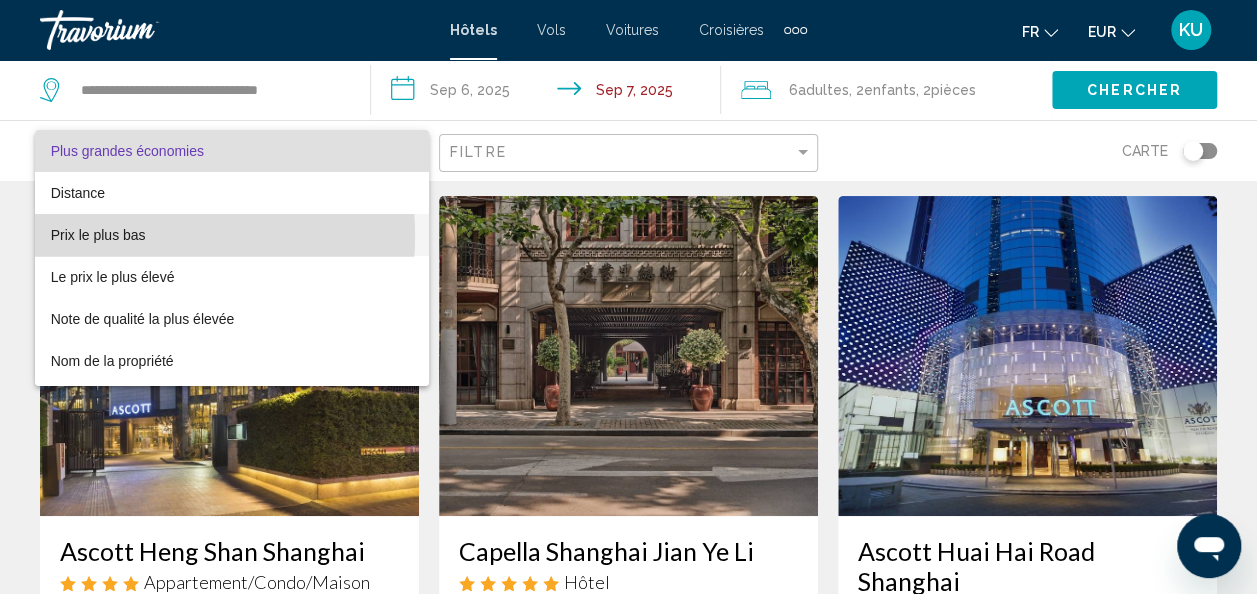 click on "Prix le plus bas" at bounding box center (232, 235) 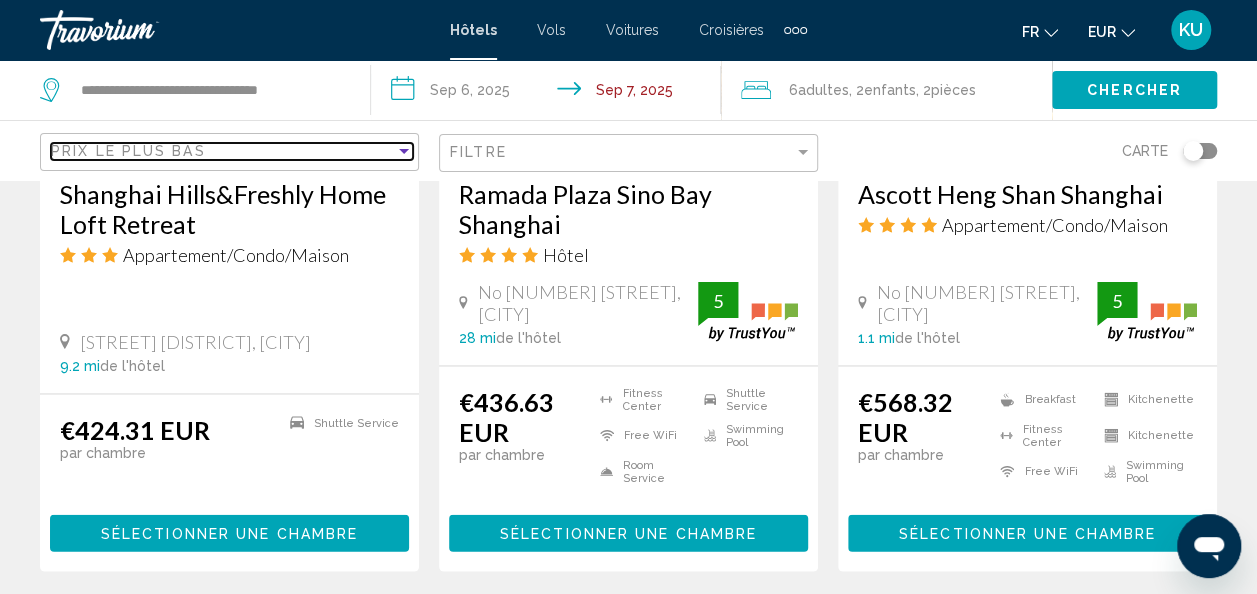 scroll, scrollTop: 1953, scrollLeft: 0, axis: vertical 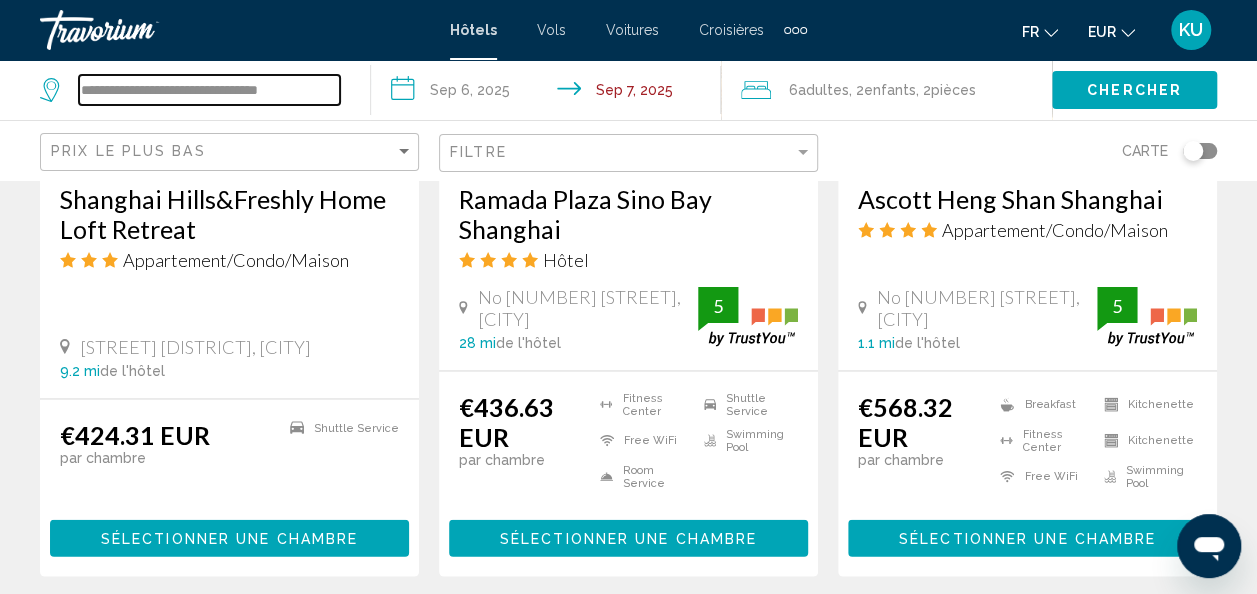 click on "**********" at bounding box center (209, 90) 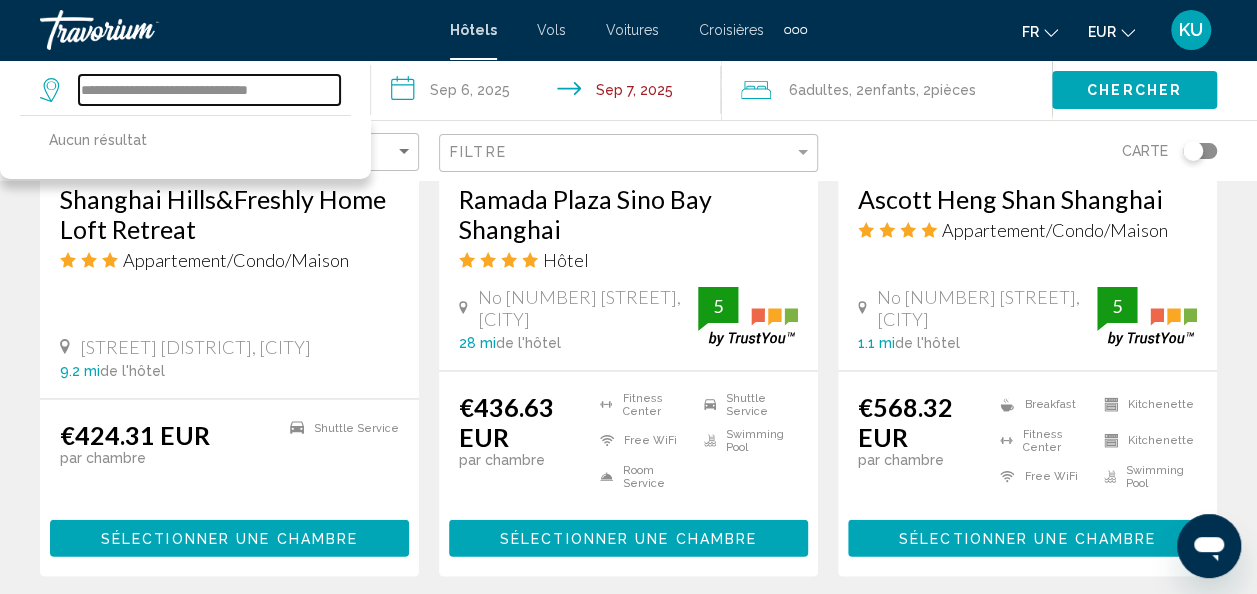 type on "**********" 